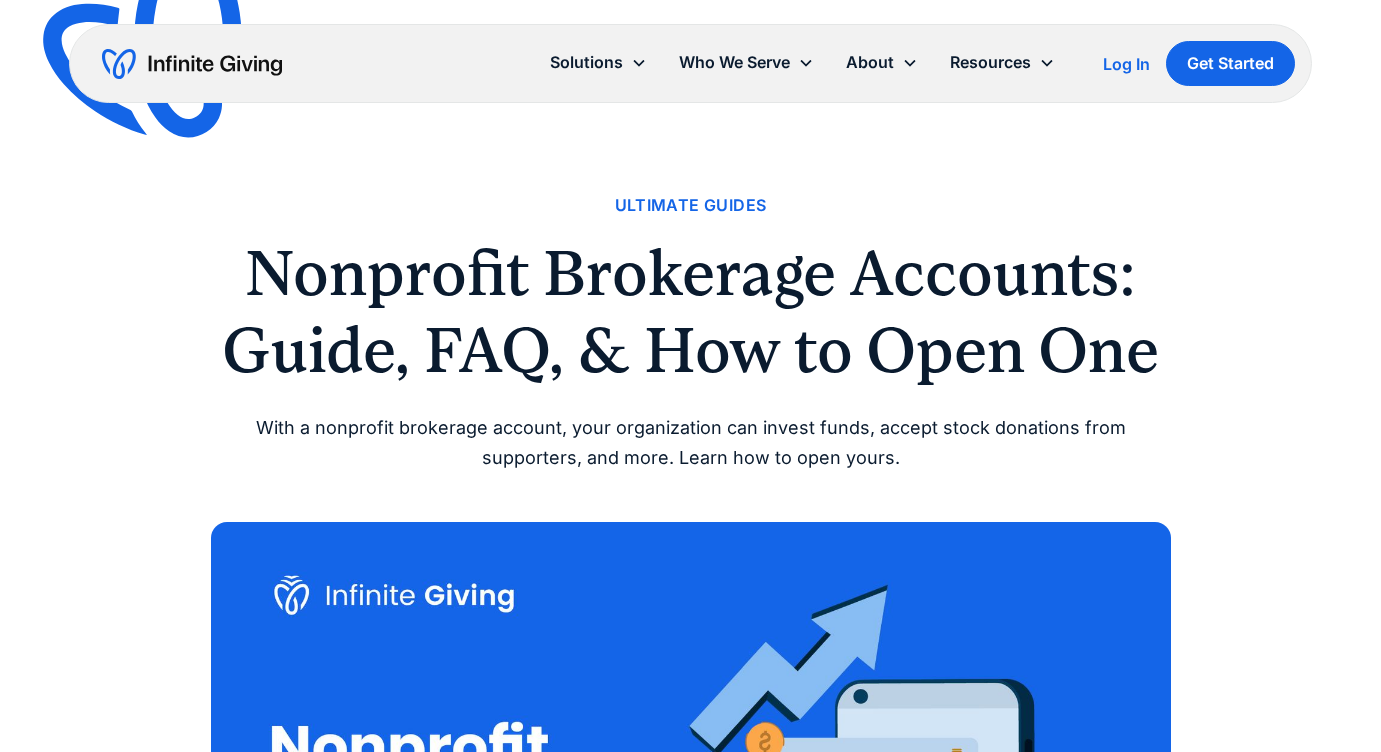 scroll, scrollTop: 3696, scrollLeft: 0, axis: vertical 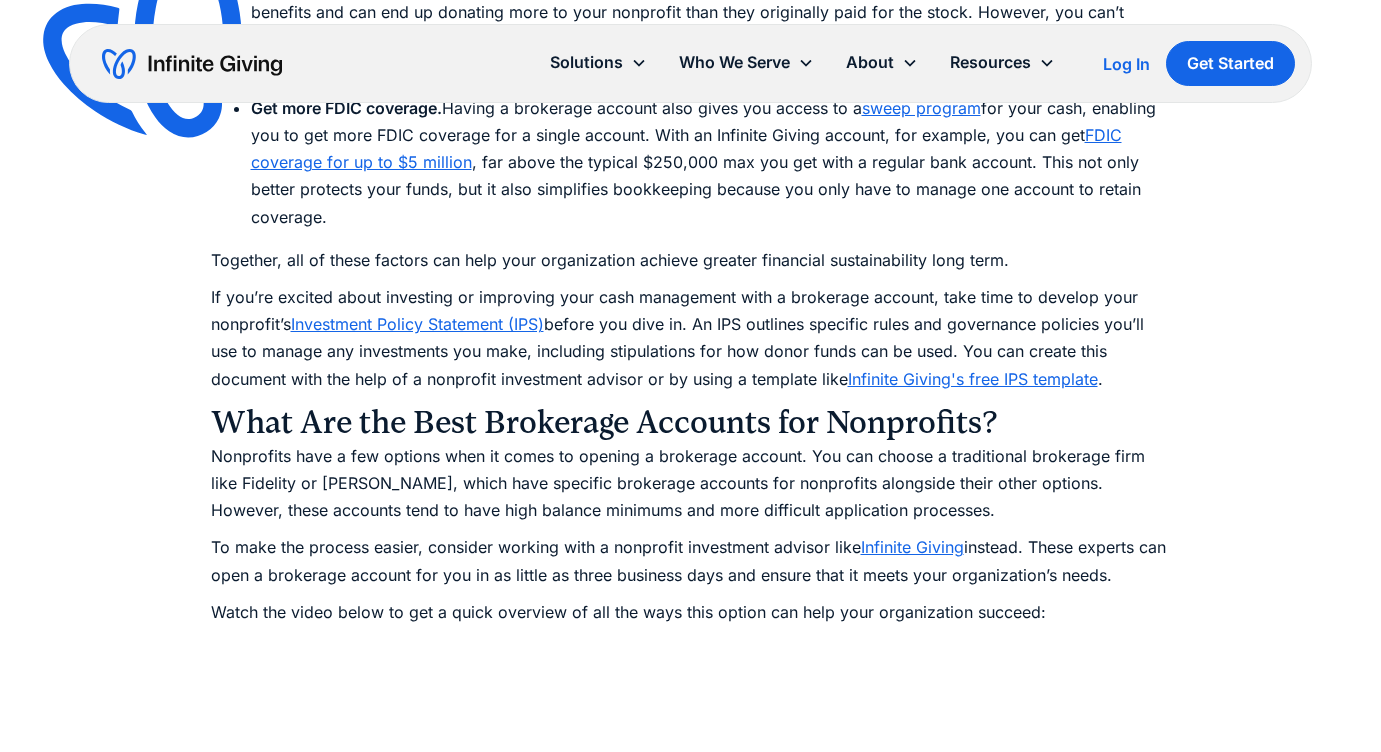 click on "Ultimate Guides Nonprofit Brokerage Accounts: Guide, FAQ, & How to Open One With a nonprofit brokerage account, your organization can invest funds, accept stock donations from supporters, and more. Learn how to open yours. Karen Houghton June 2, 2025 When you think of brokerage accounts and investing money, nonprofits typically aren’t what comes to mind. You may not even know that nonprofits  can  invest funds  or why they would. However, if your organization is looking to improve its cash management and earn more large donations— opening a brokerage account is likely the perfect solution. In this guide, we’ll break down everything you need to know about brokerage accounts for nonprofit organizations, including: Nonprofit Brokerage Account FAQ How to Open a Brokerage Account for a Nonprofit Organization Why You Should Partner with Nonprofit Investment Account Experts Nonprofit Brokerage Account FAQ  What is a Brokerage Account? receive stock donations , and grow its reserve funds.  should  Invest your" at bounding box center (690, 2586) 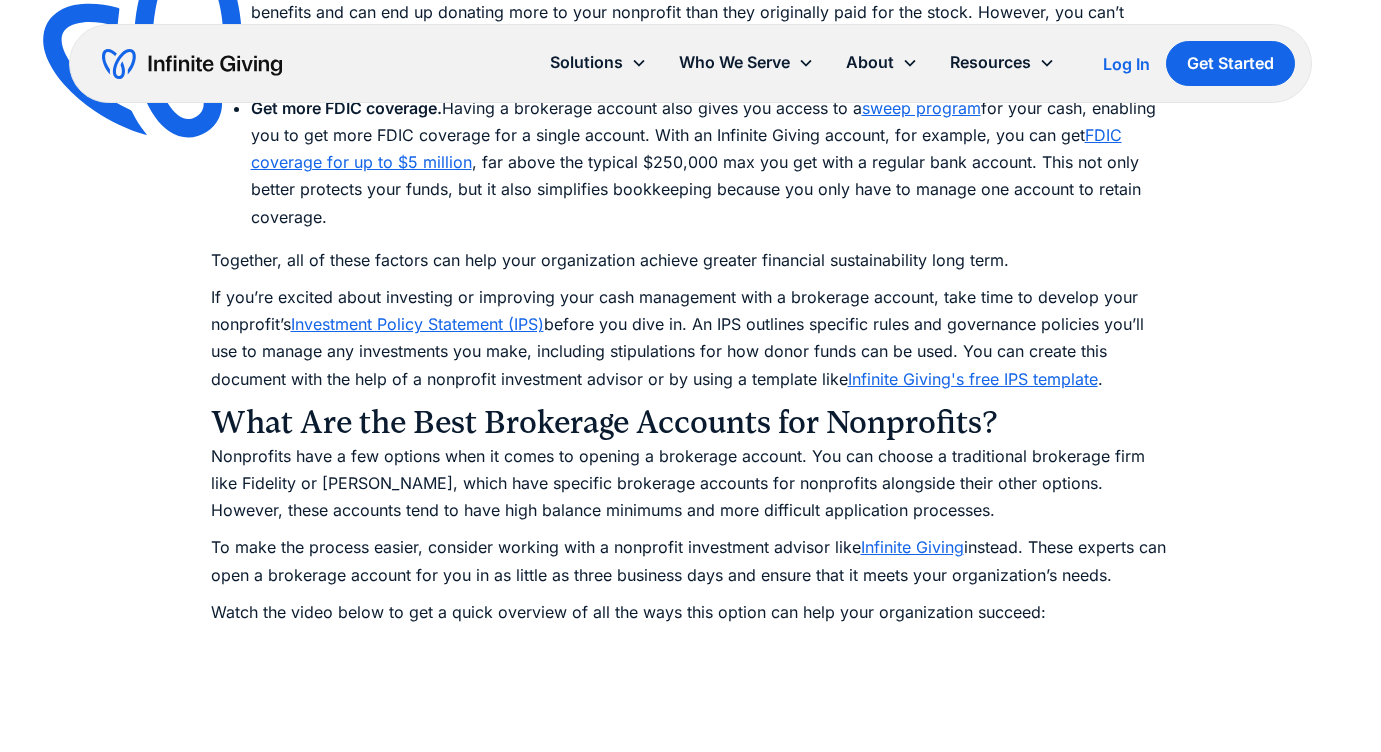 click on "Infinite Giving" at bounding box center [912, 547] 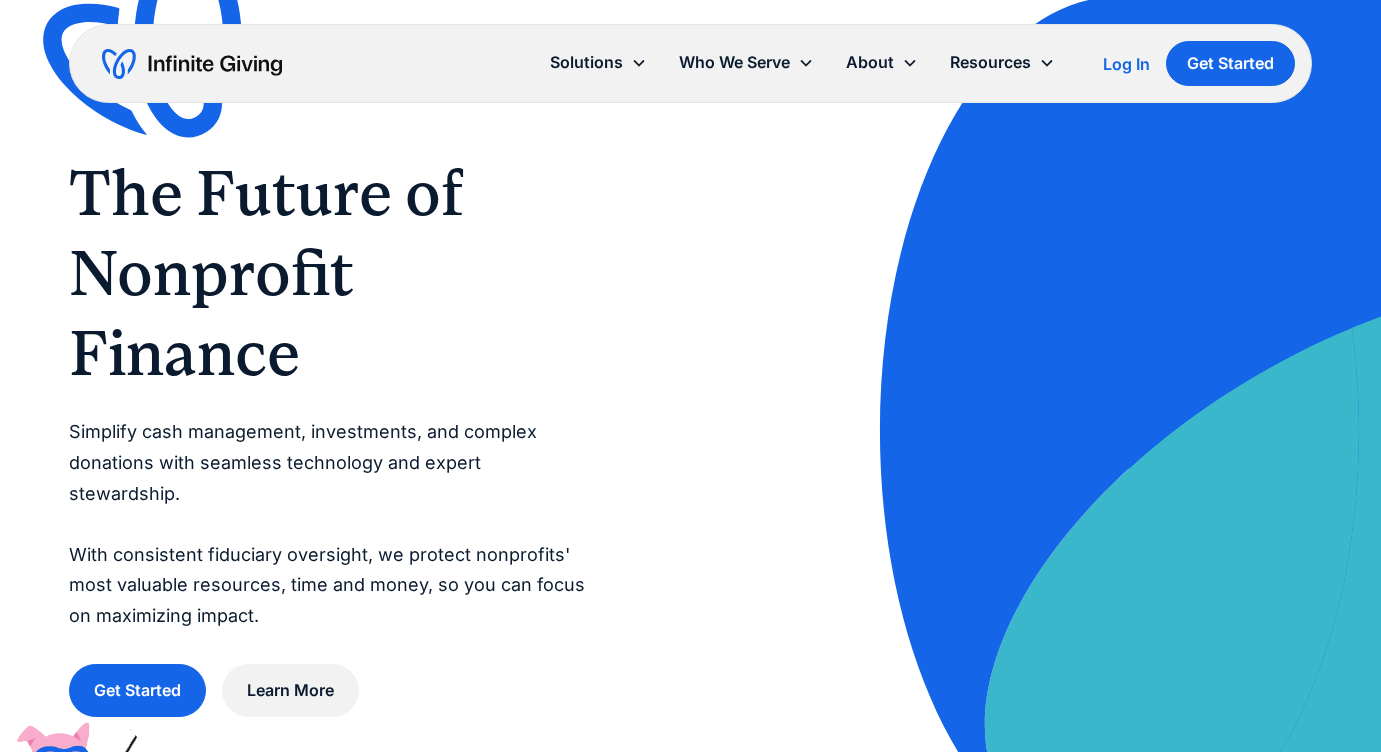 scroll, scrollTop: 0, scrollLeft: 0, axis: both 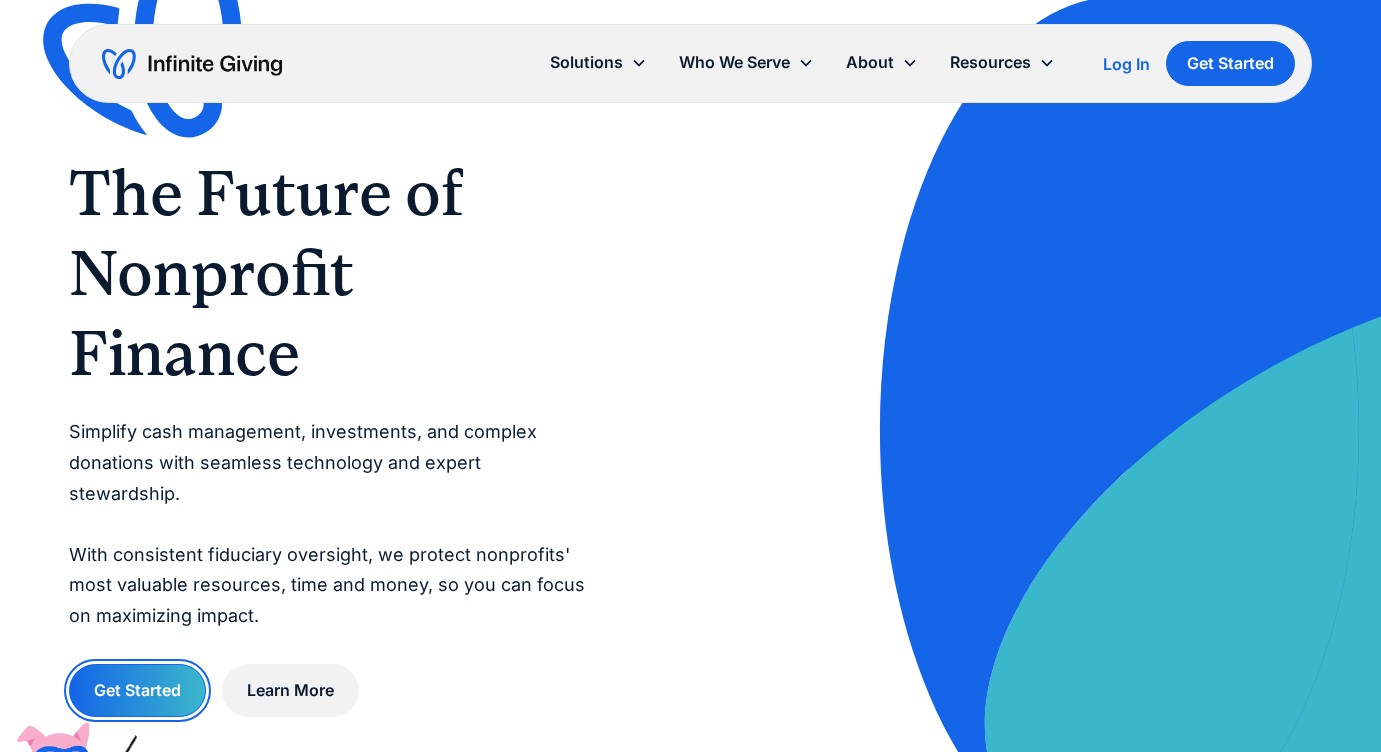 click on "Get Started" at bounding box center (137, 690) 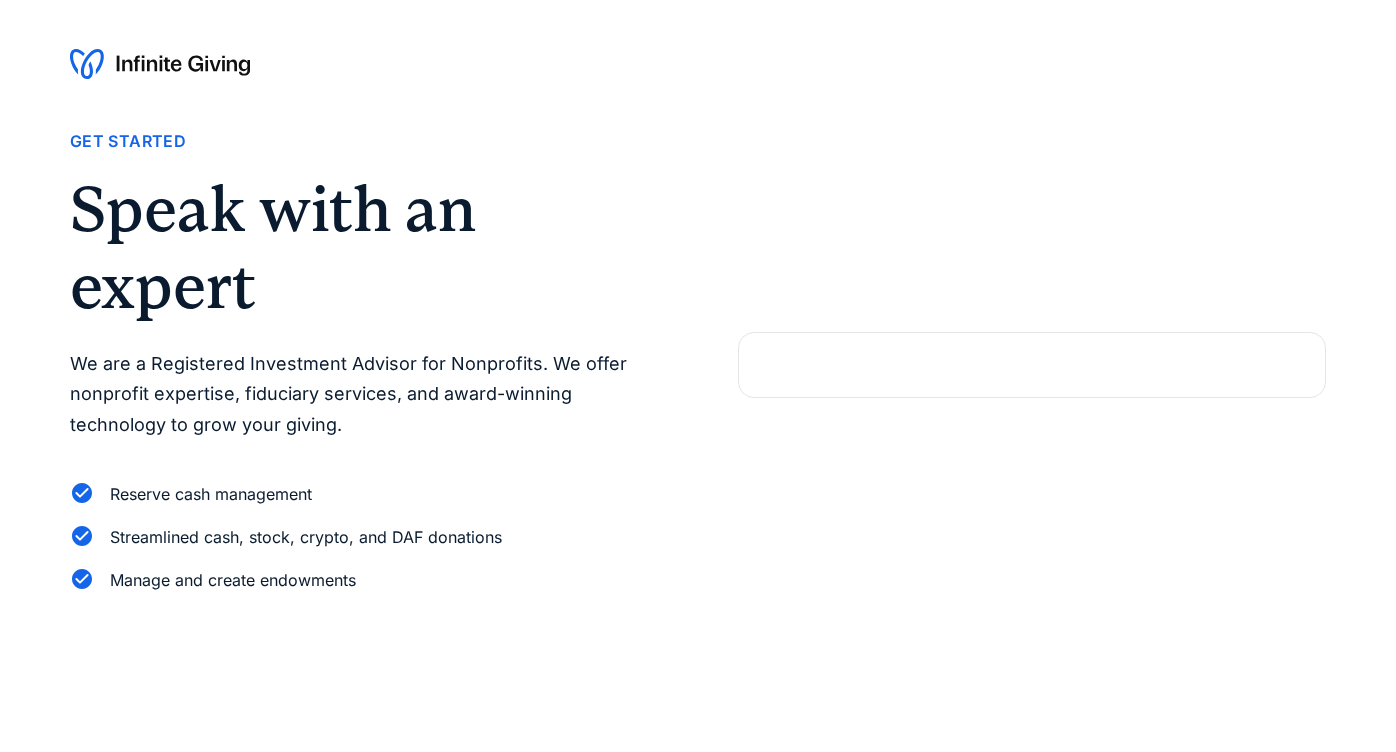 scroll, scrollTop: 0, scrollLeft: 0, axis: both 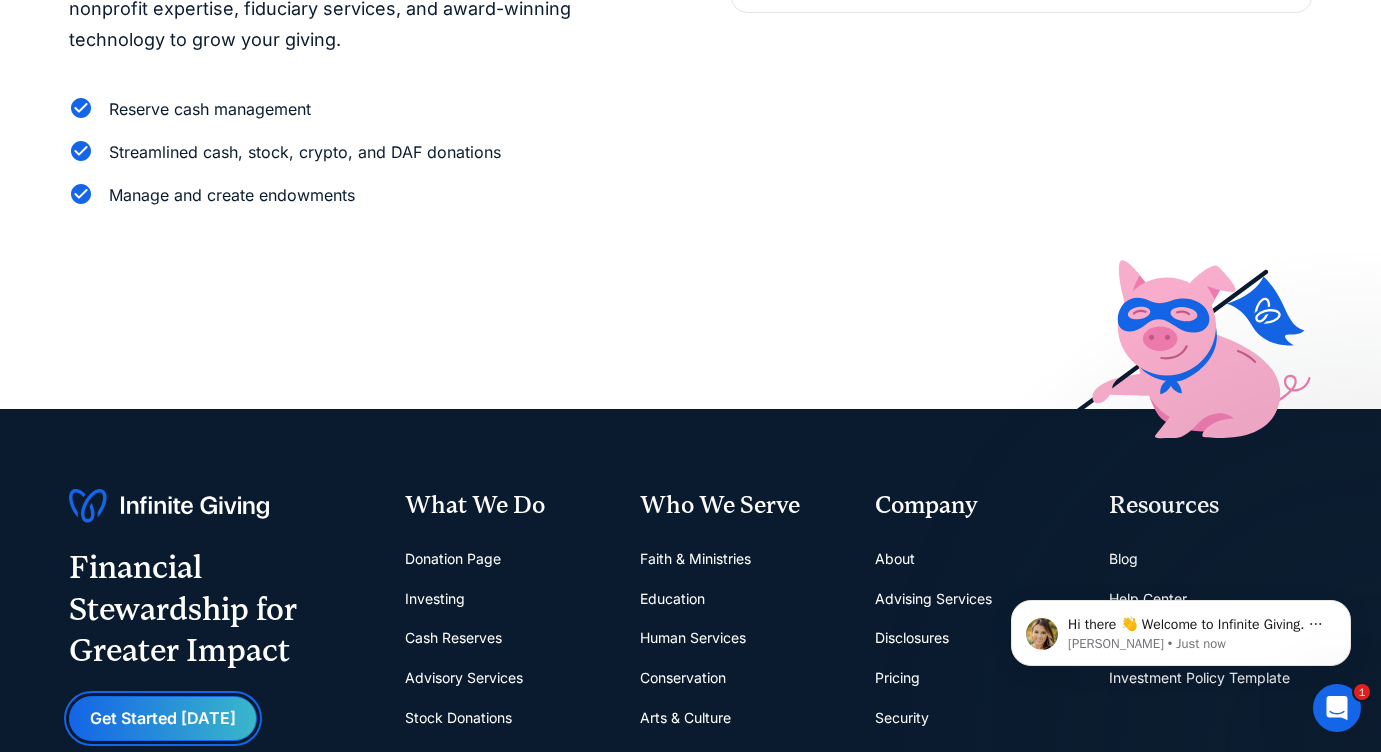 click on "Get Started [DATE]" at bounding box center (163, 718) 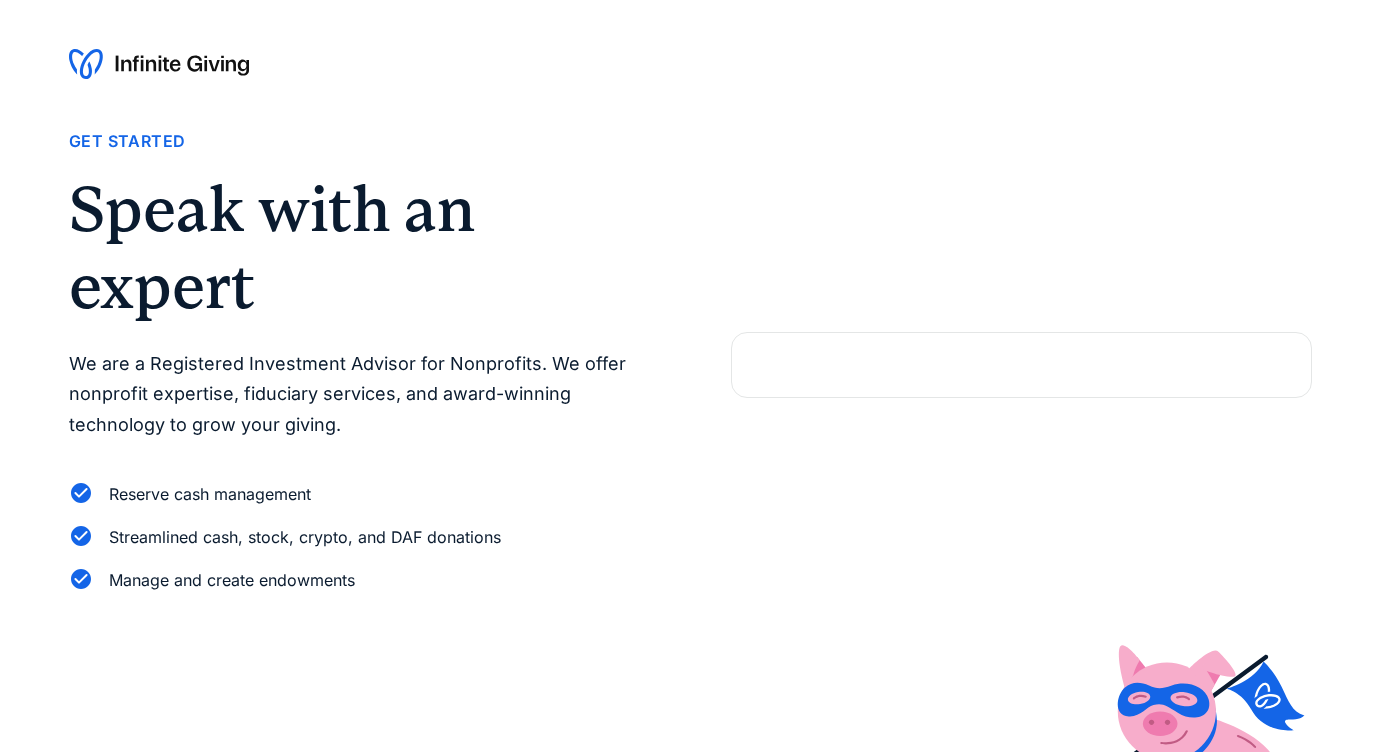 scroll, scrollTop: 0, scrollLeft: 0, axis: both 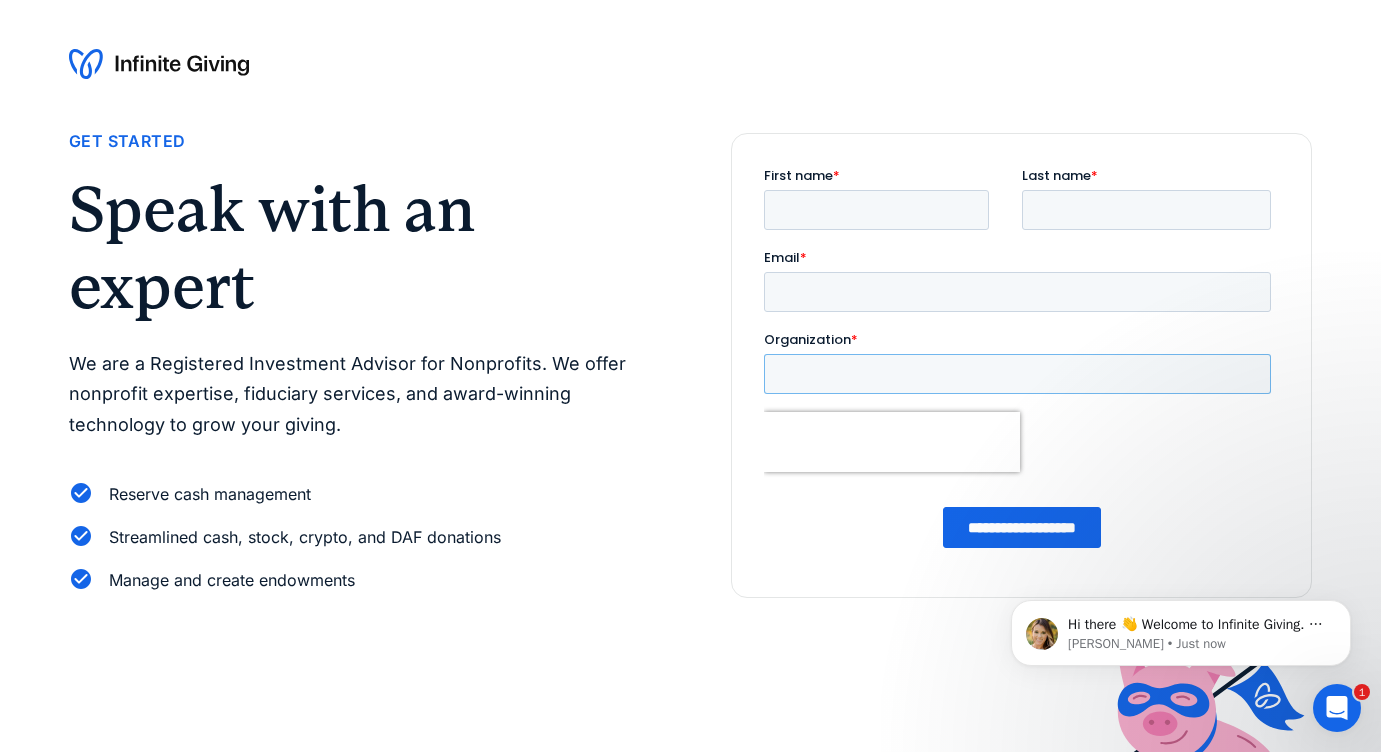 click on "Organization *" at bounding box center [1016, 373] 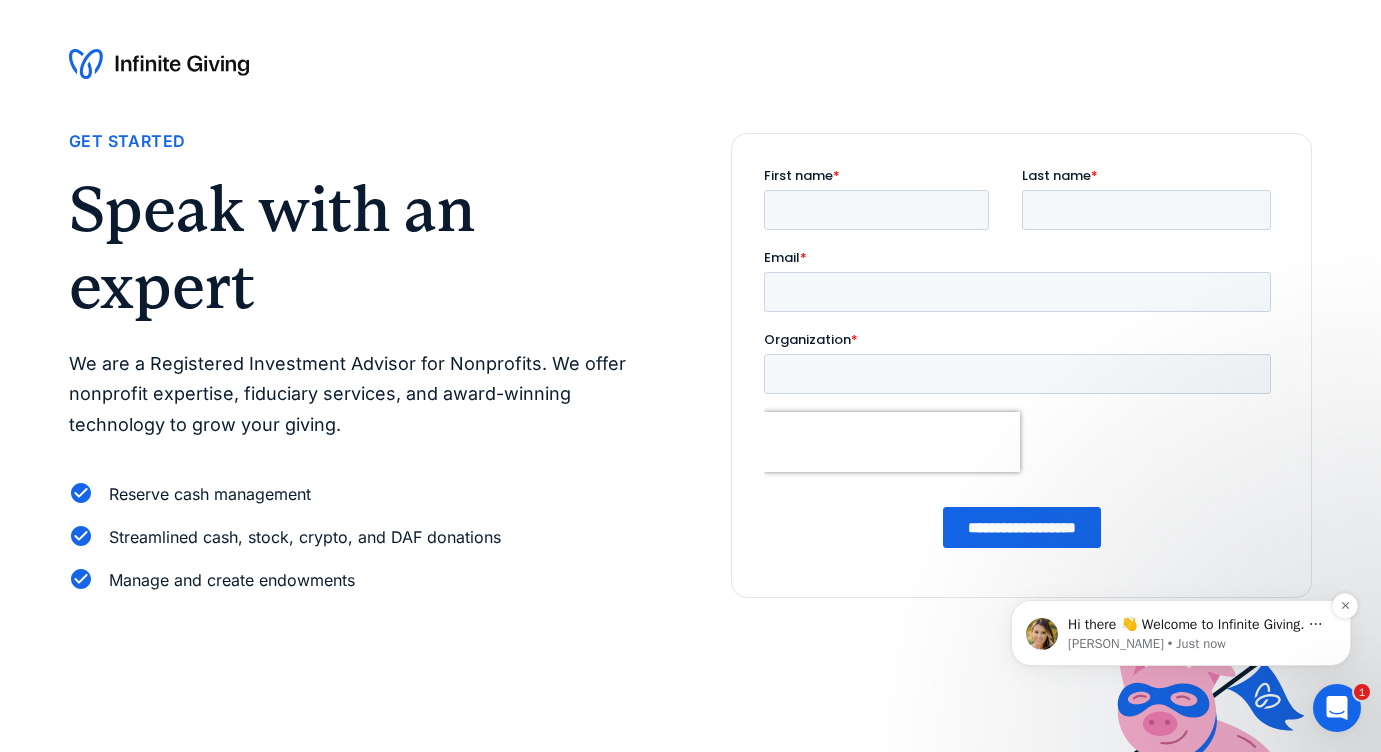 click on "Kasey • Just now" at bounding box center (1197, 644) 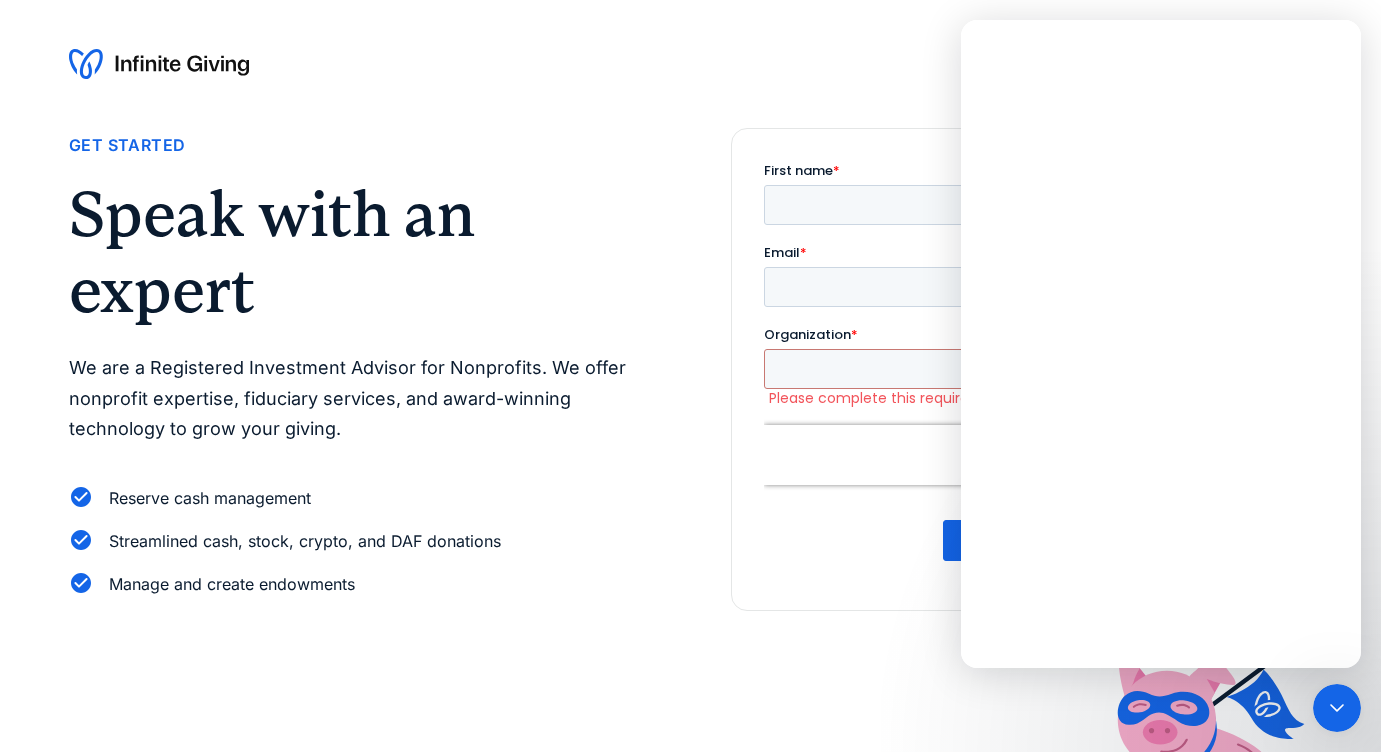 scroll, scrollTop: 0, scrollLeft: 0, axis: both 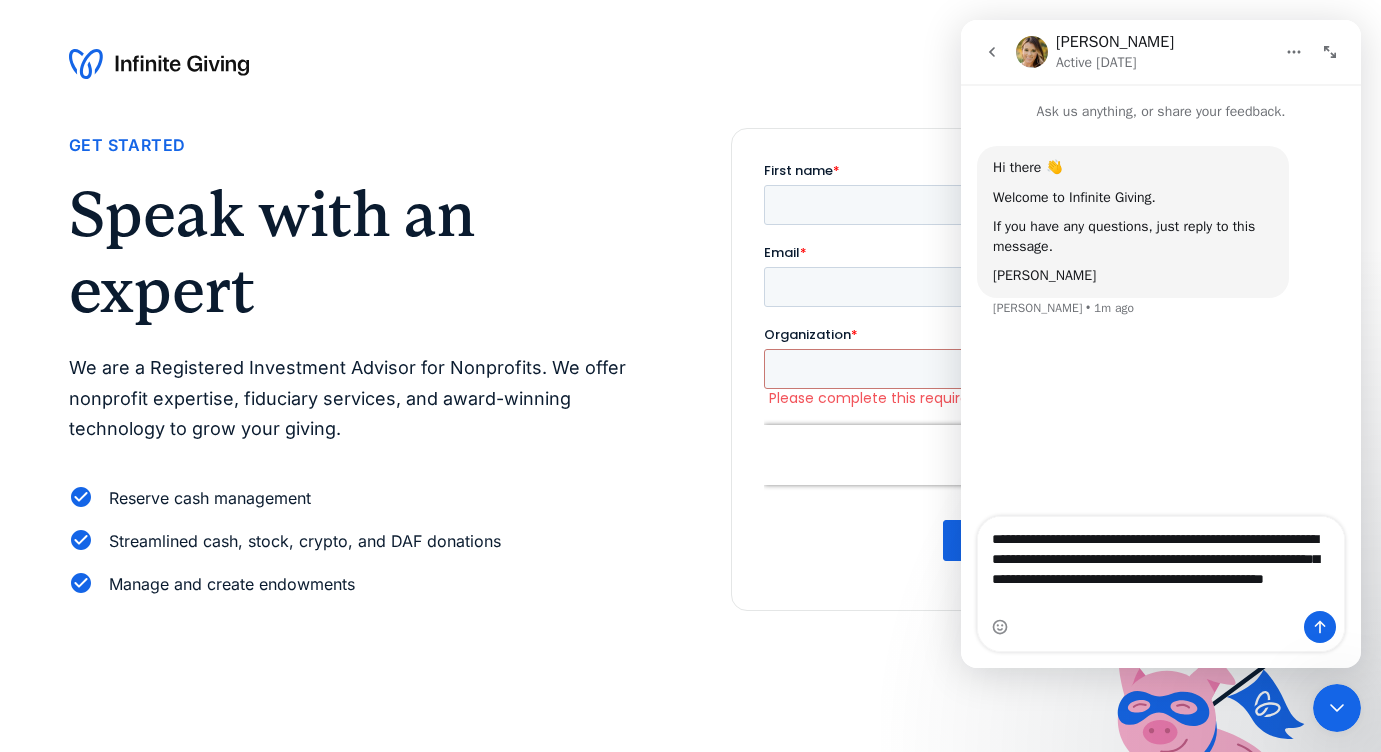 type on "**********" 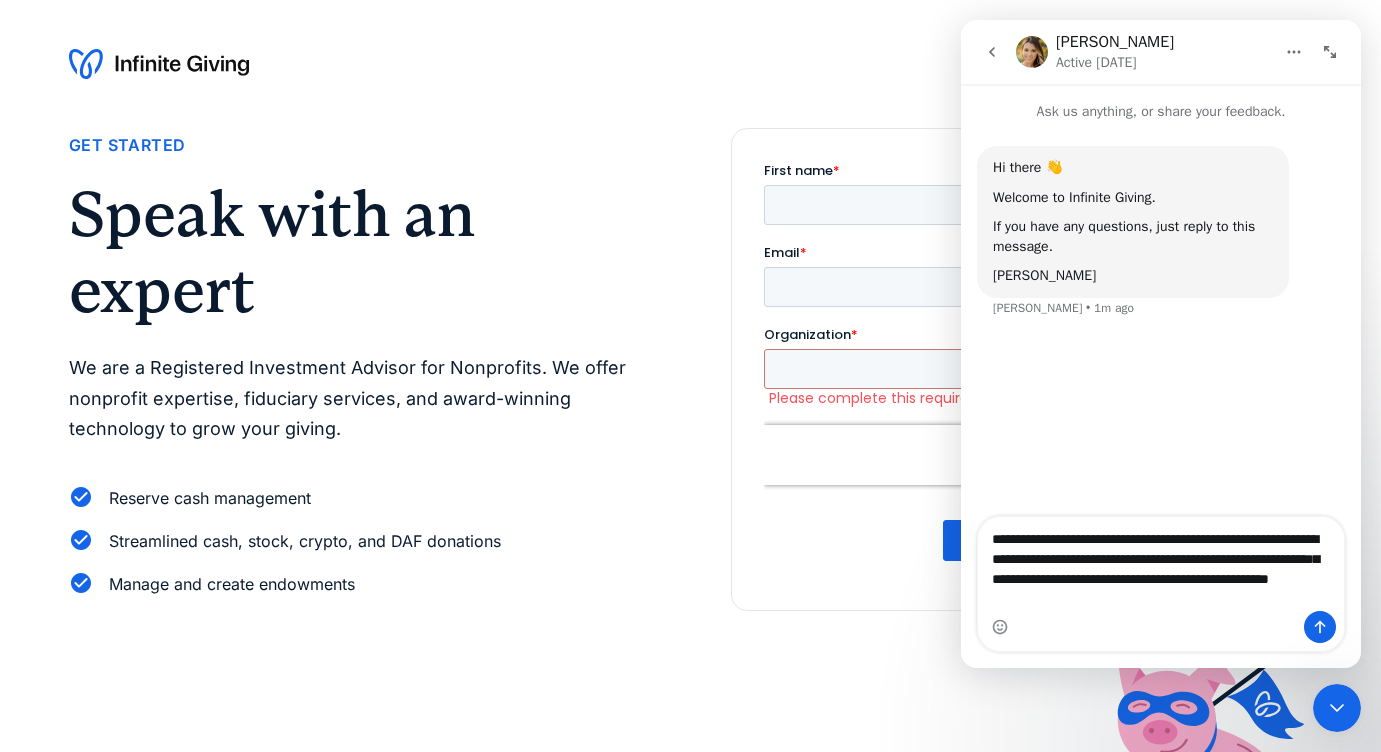 type 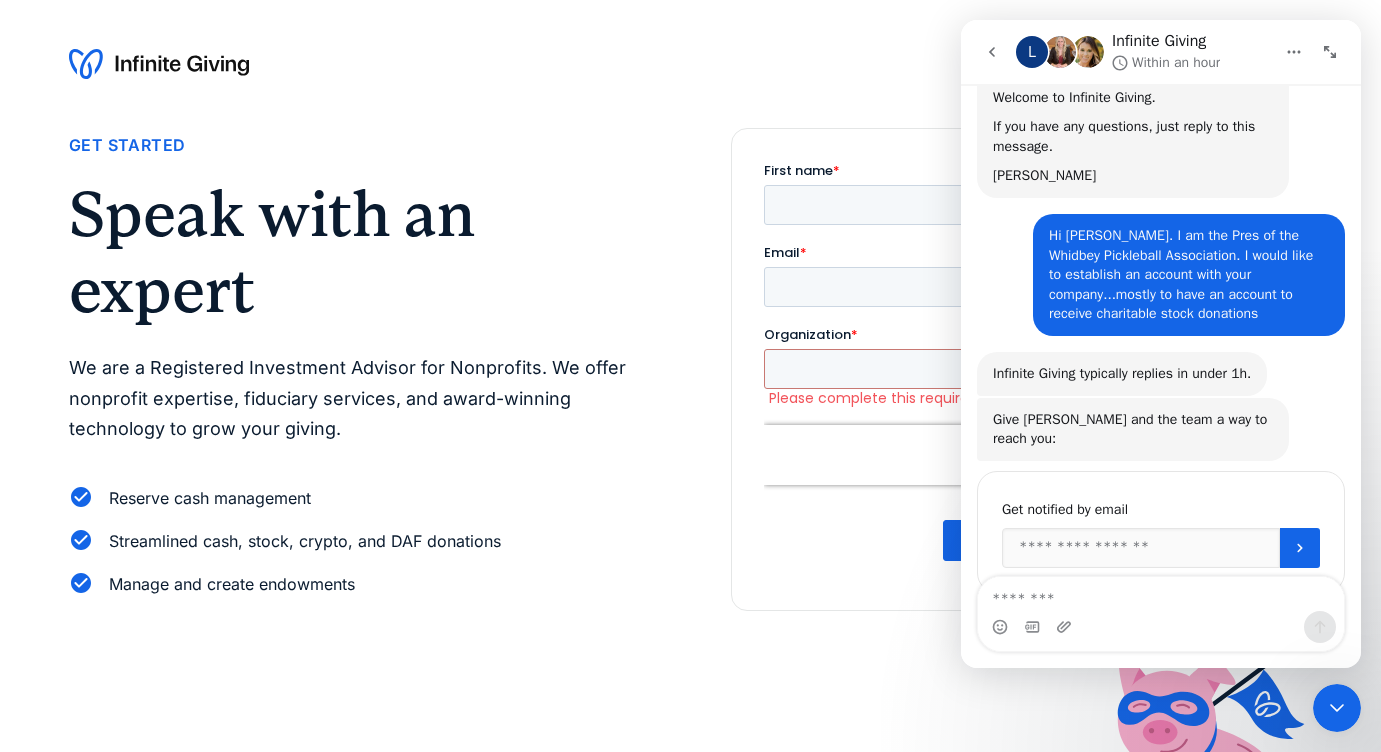 scroll, scrollTop: 202, scrollLeft: 0, axis: vertical 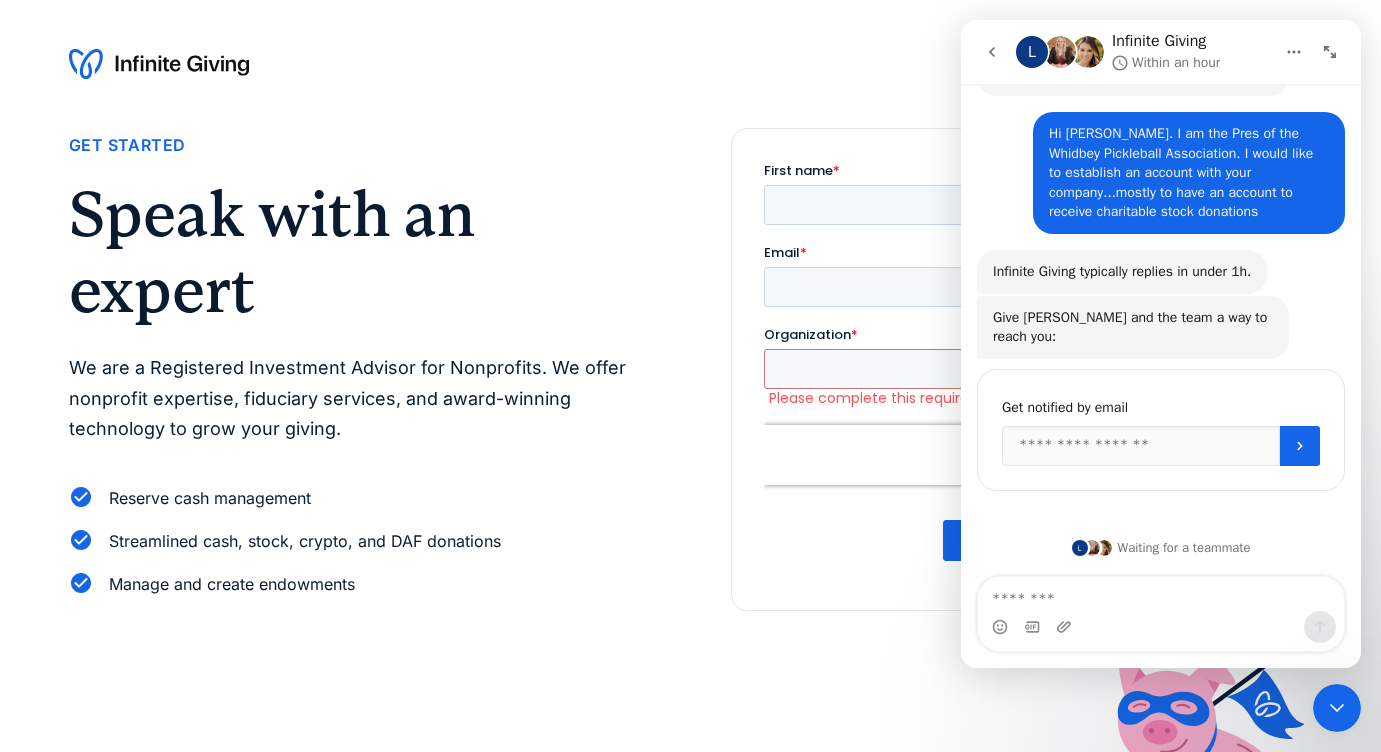 click on "Speak with an expert" at bounding box center (359, 253) 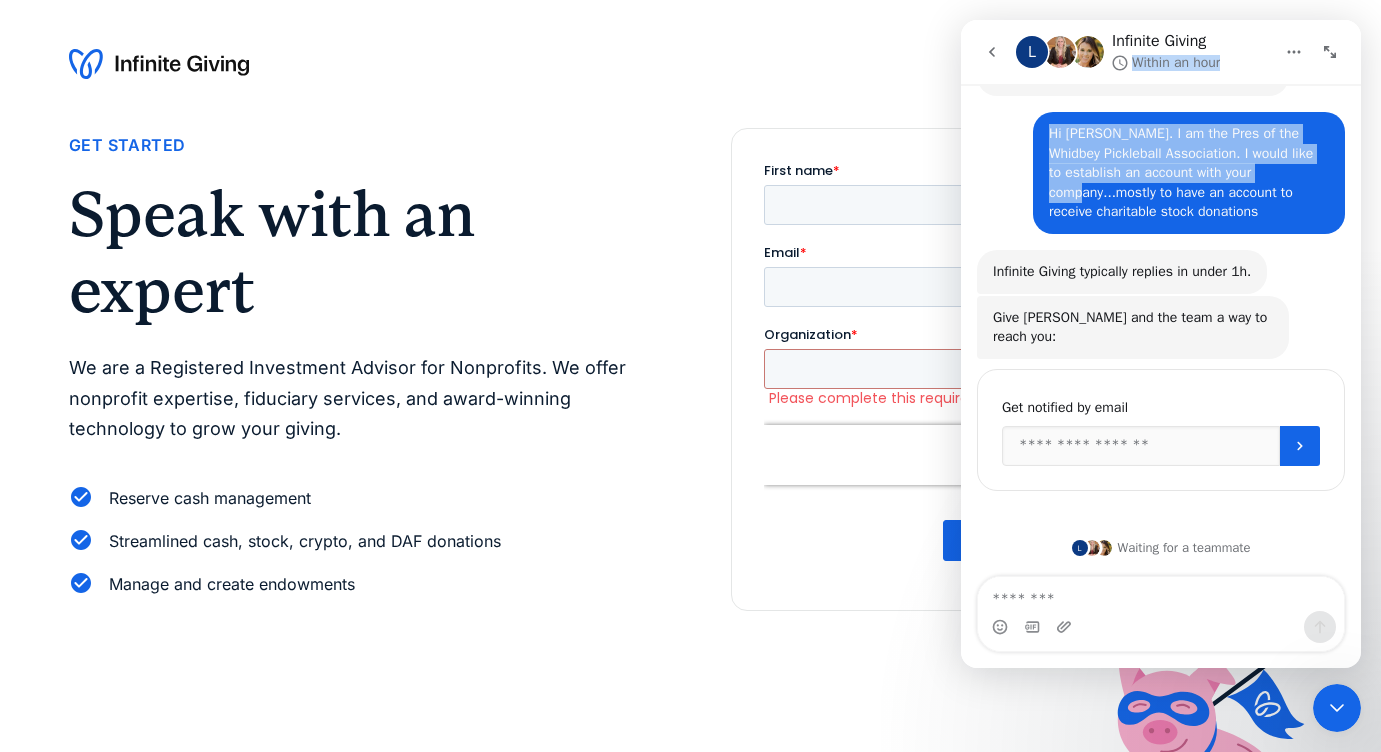 drag, startPoint x: 1246, startPoint y: 33, endPoint x: 1128, endPoint y: 183, distance: 190.85072 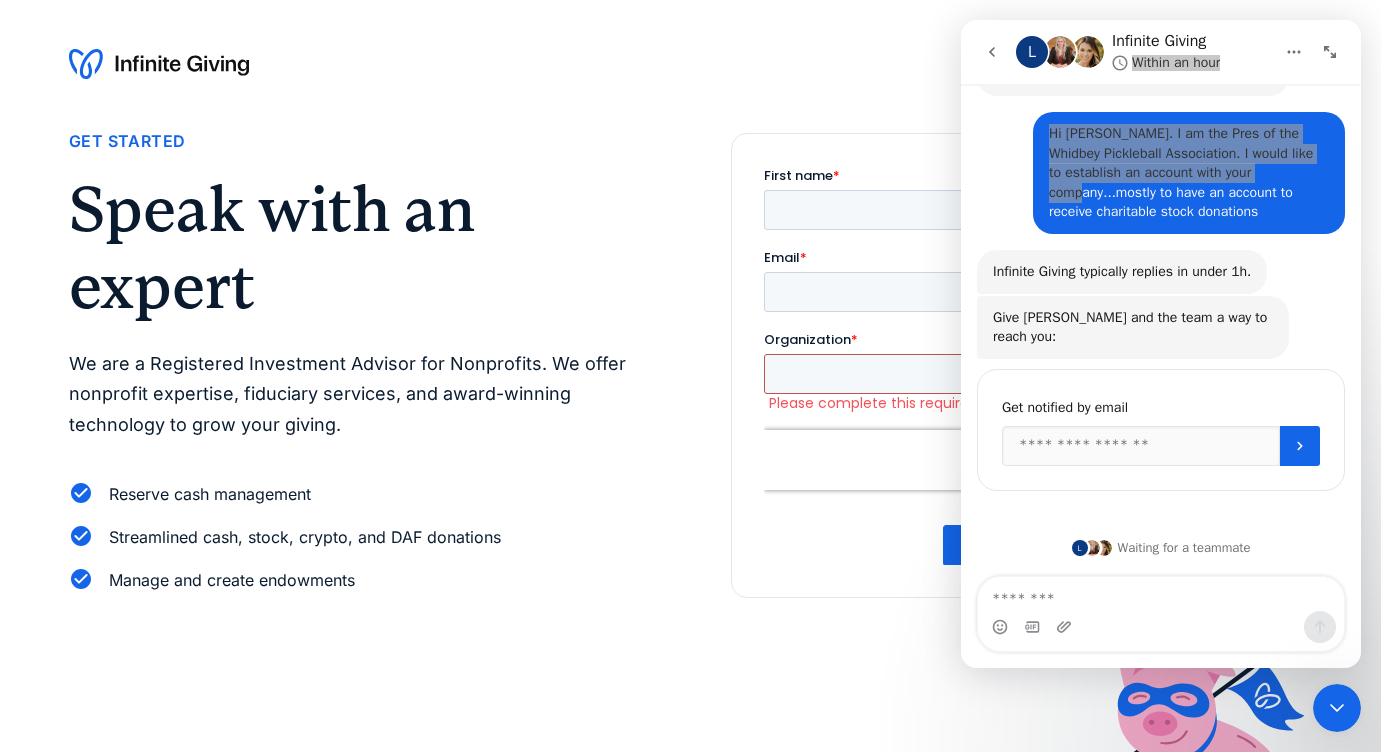 click on "Organization *" at bounding box center [1016, 373] 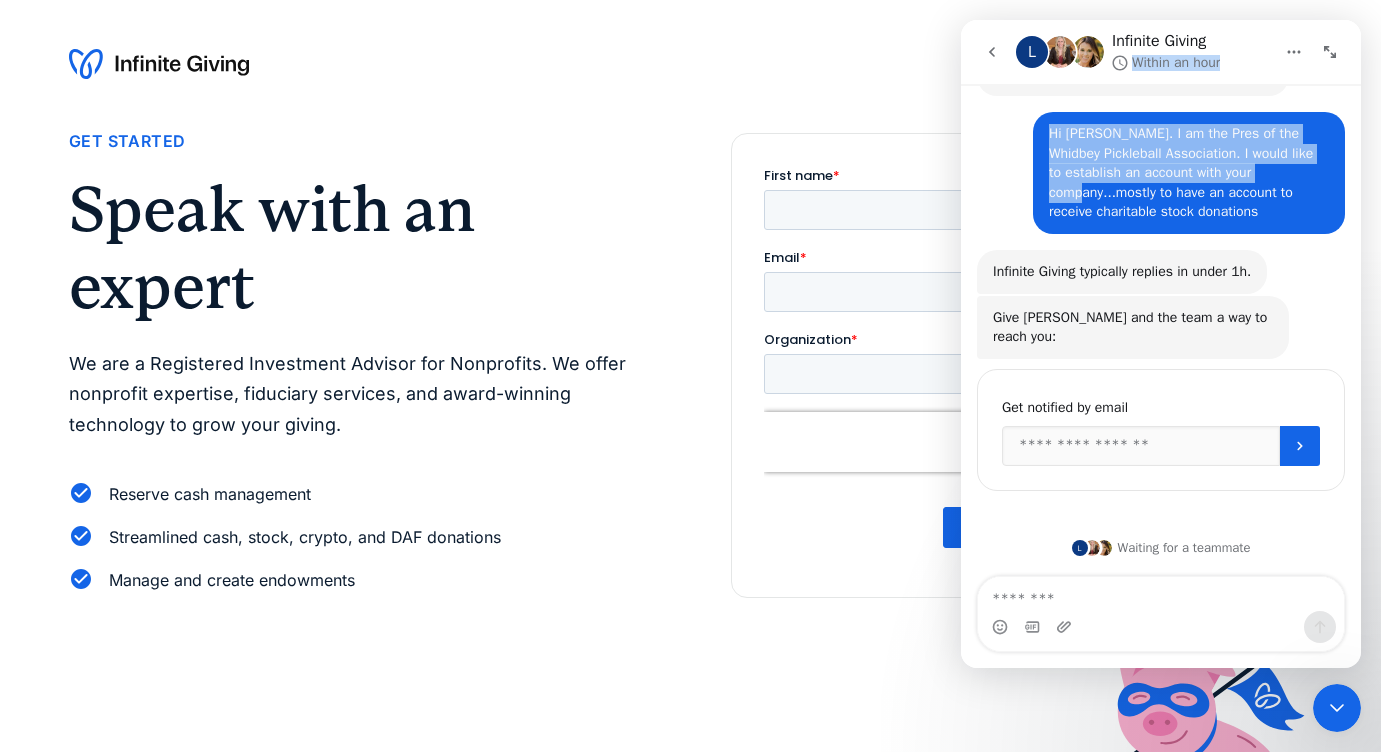 click 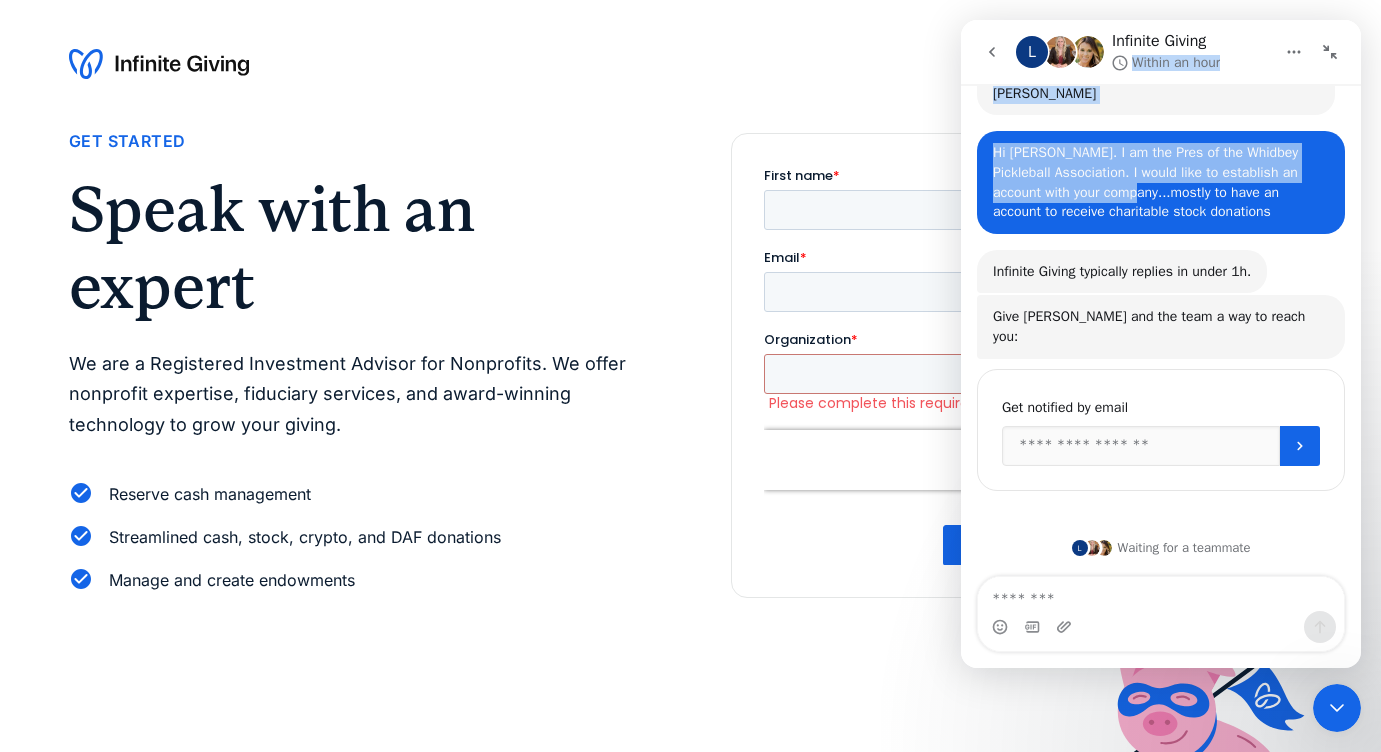scroll, scrollTop: 123, scrollLeft: 0, axis: vertical 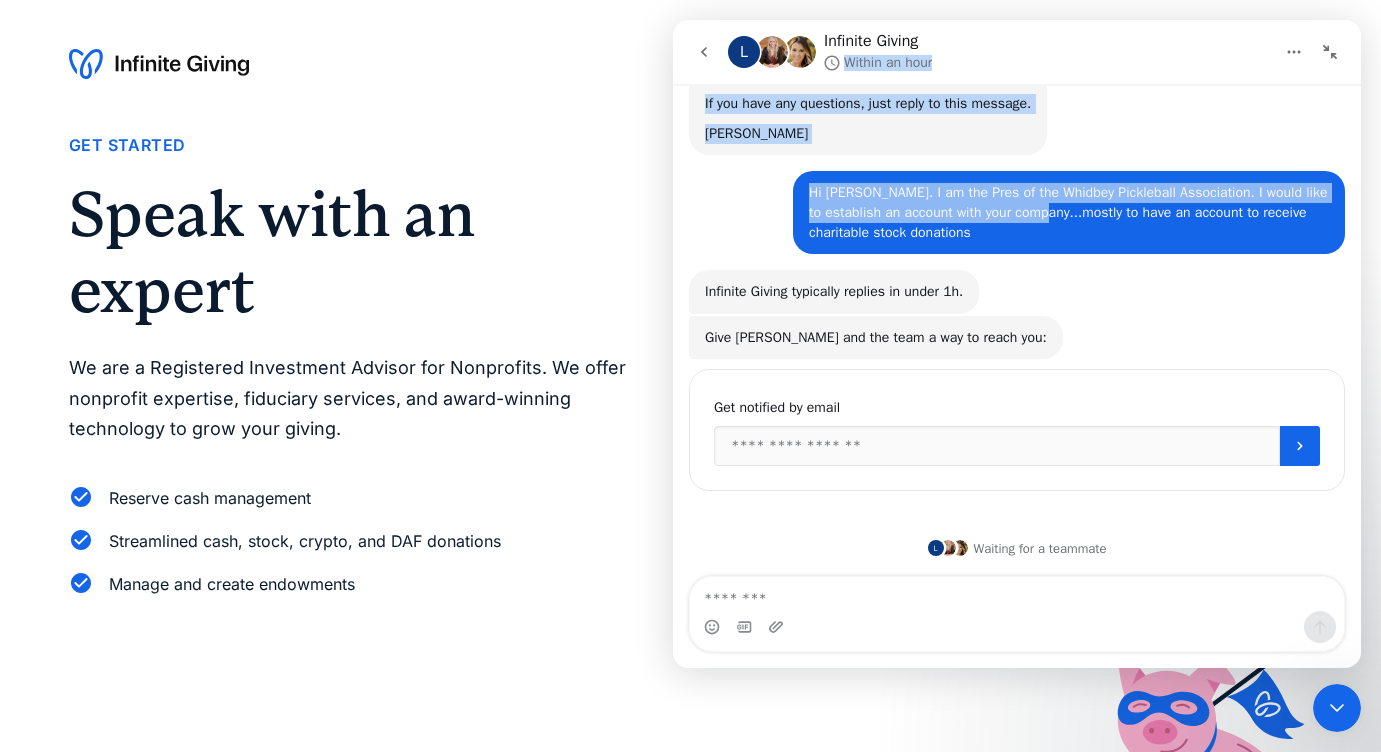 click 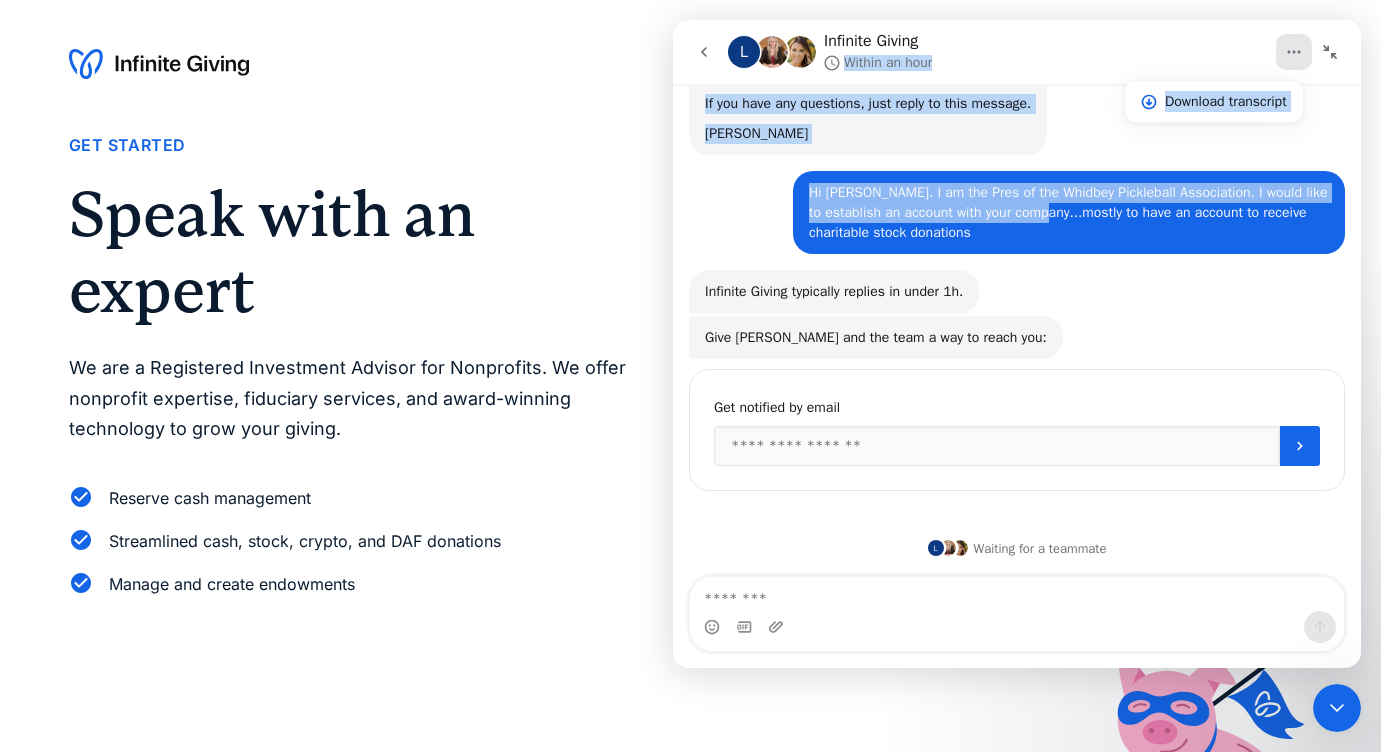 click 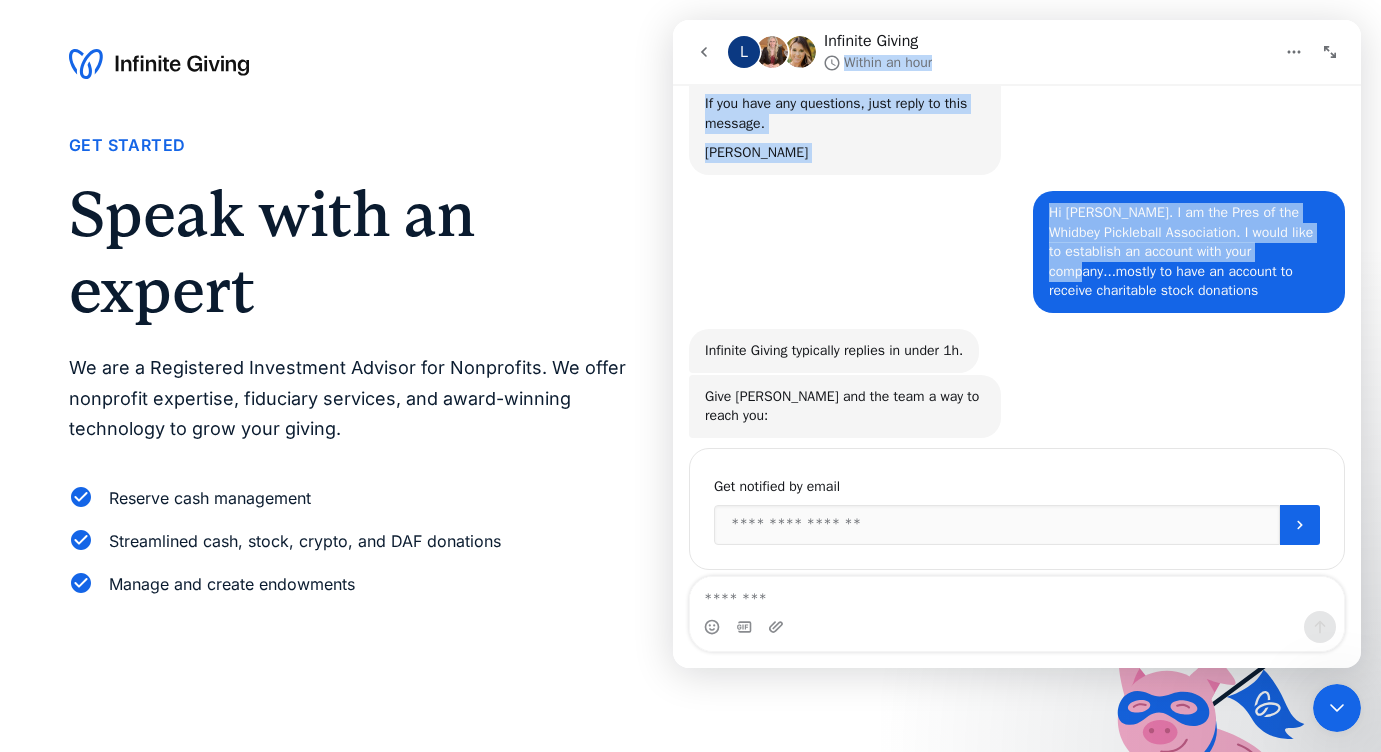 scroll, scrollTop: 202, scrollLeft: 0, axis: vertical 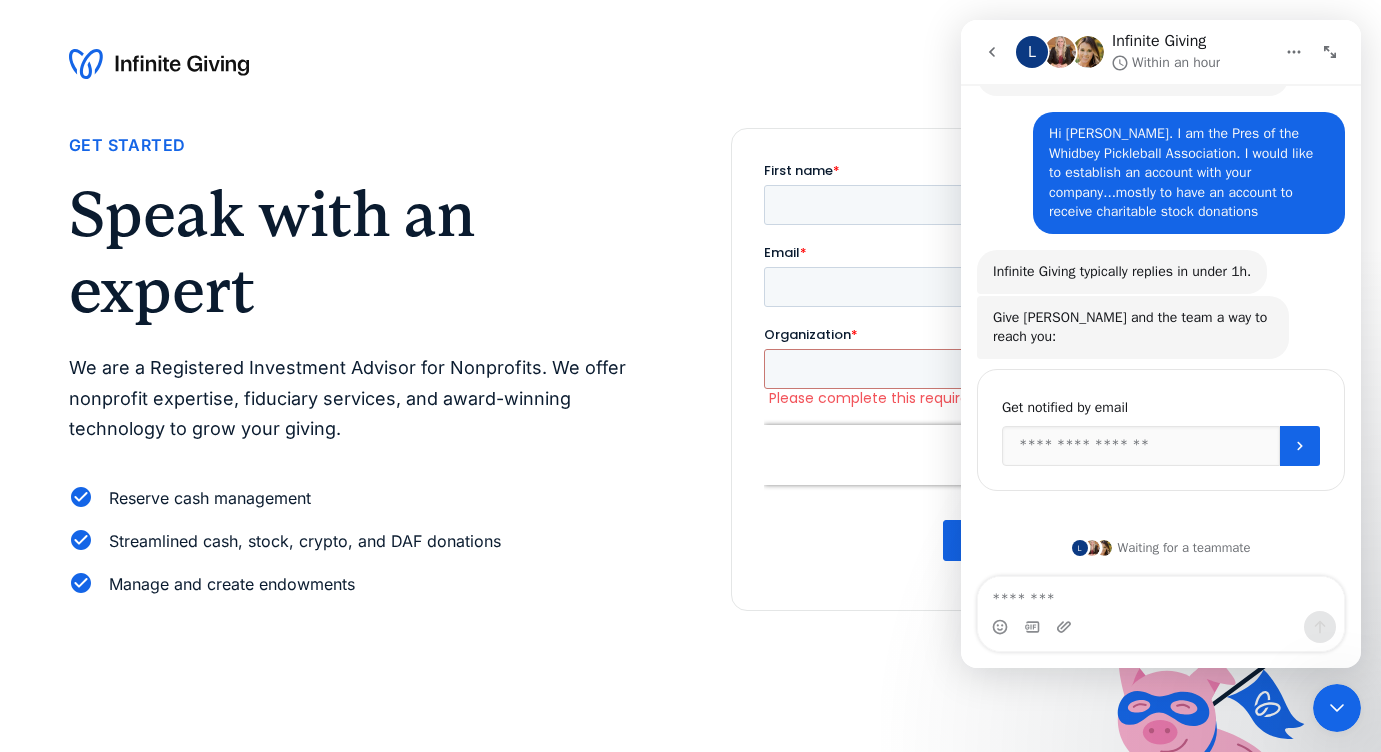 drag, startPoint x: 1287, startPoint y: 28, endPoint x: 1219, endPoint y: 85, distance: 88.72993 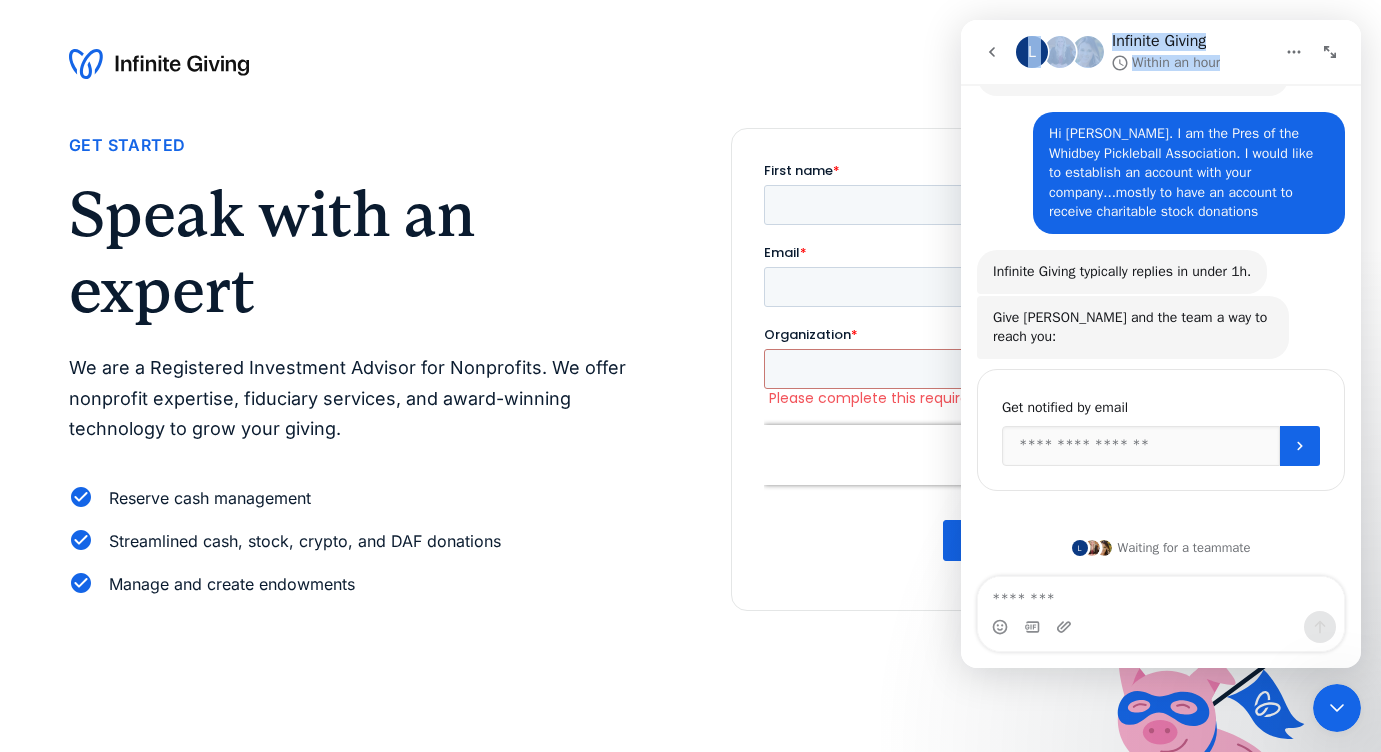scroll, scrollTop: 159, scrollLeft: 0, axis: vertical 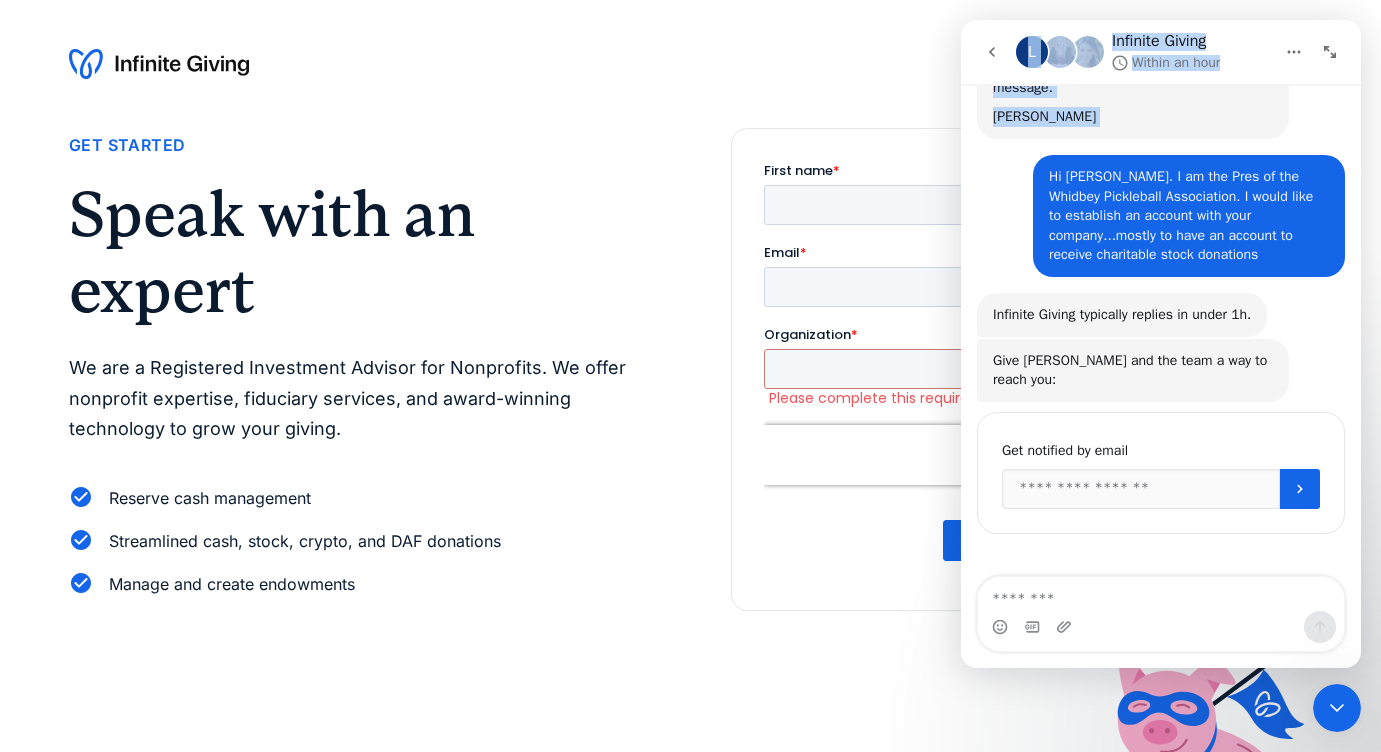 drag, startPoint x: 978, startPoint y: 82, endPoint x: 1035, endPoint y: 157, distance: 94.20191 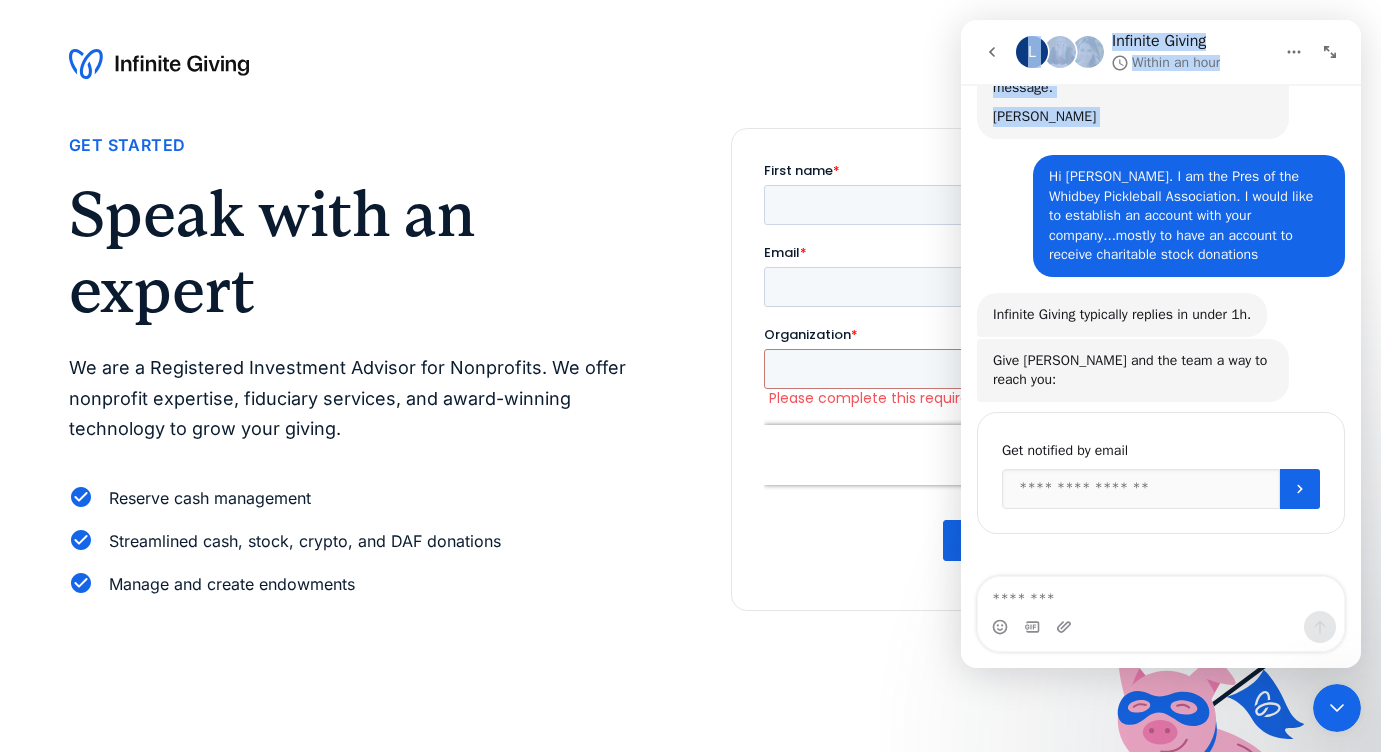 click on "L Infinite Giving Within an hour Ask us anything, or share your feedback. Hi there 👋 Welcome to Infinite Giving. If you have any questions, just reply to this message. Kasey Kasey    •   2m ago Hi Kasey.  I am the Pres of the Whidbey Pickleball Association.  I would like to establish an account with your company...mostly to have an account to receive charitable stock donations    •   Just now Infinite Giving typically replies in under 1h. Operator    •   Just now Give Kasey and the team a way to reach you: Operator    •   Just now You'll be notified here and by SMS Get notified by email L Waiting for a teammate" at bounding box center (1161, 344) 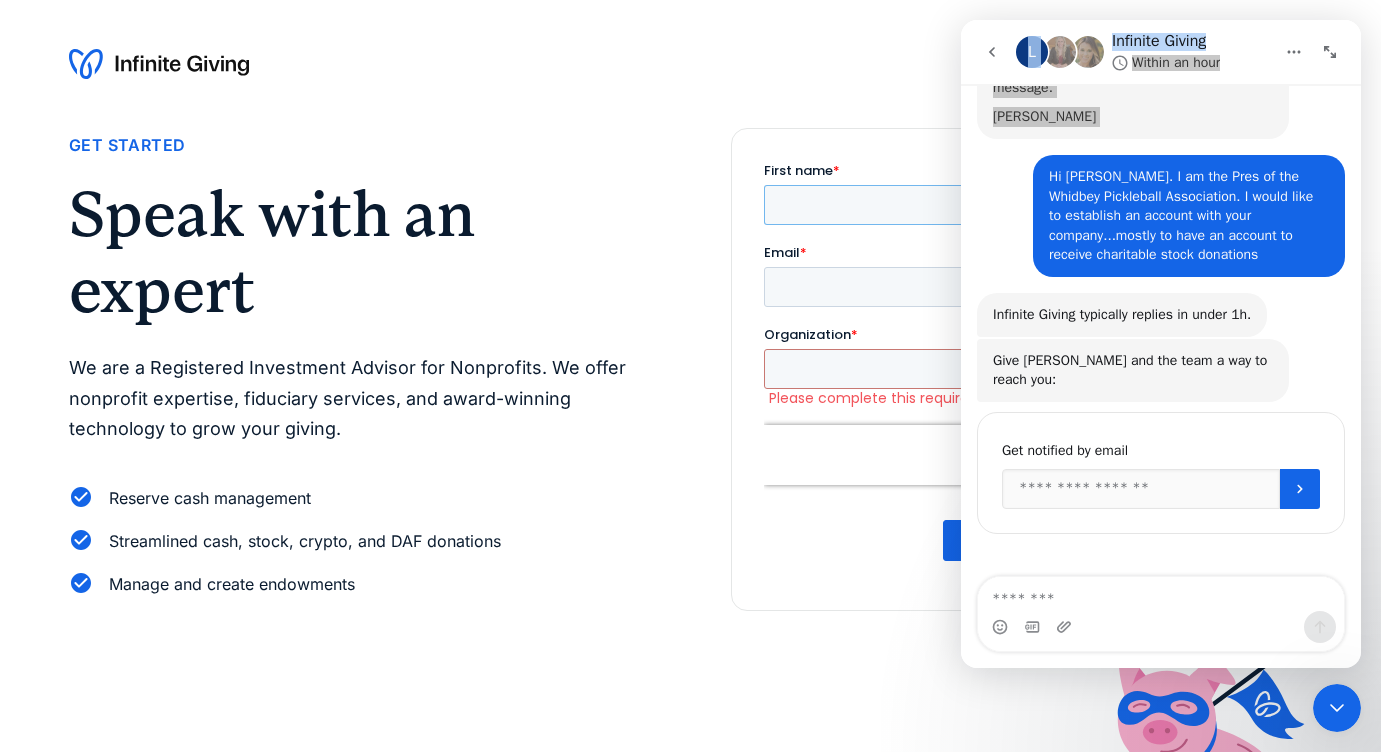 click on "First name *" at bounding box center [875, 205] 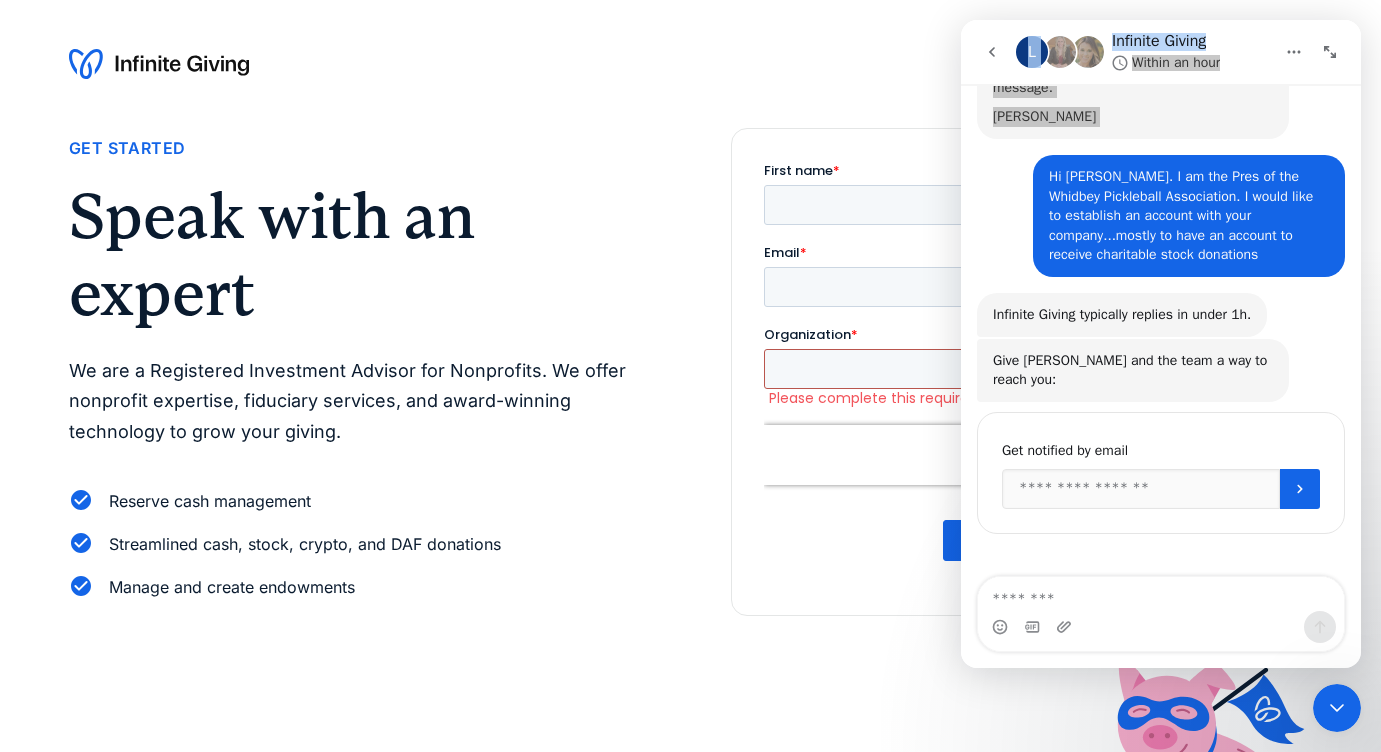 click on "Organization * Please complete this required field." at bounding box center (1020, 366) 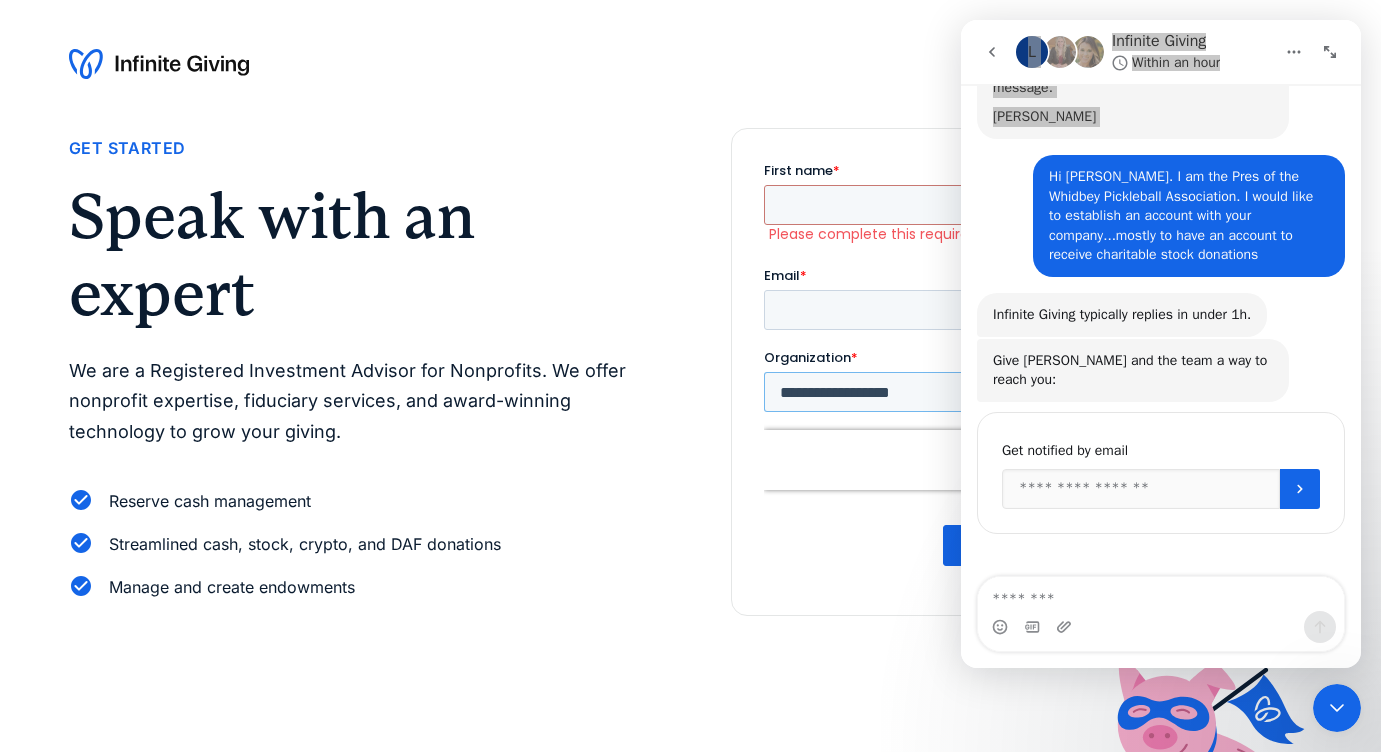 type on "**********" 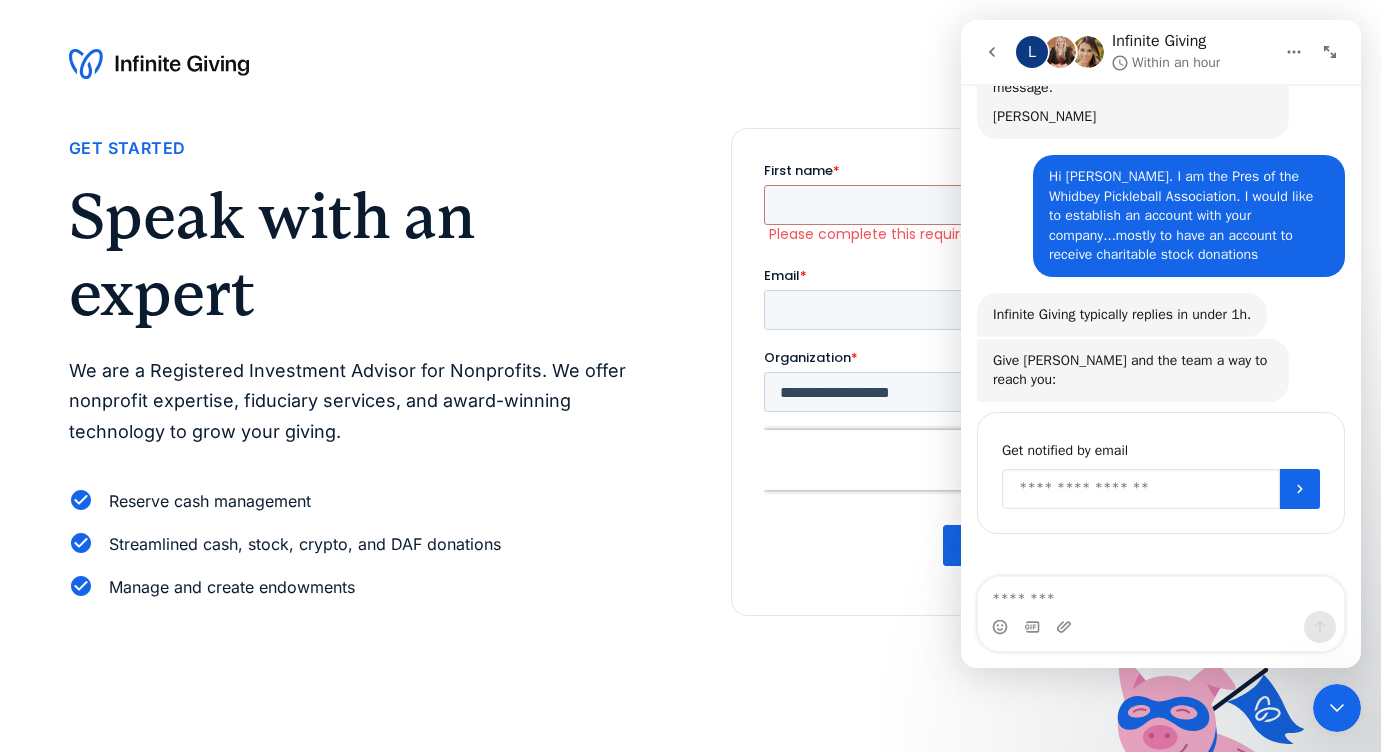 click at bounding box center (1141, 489) 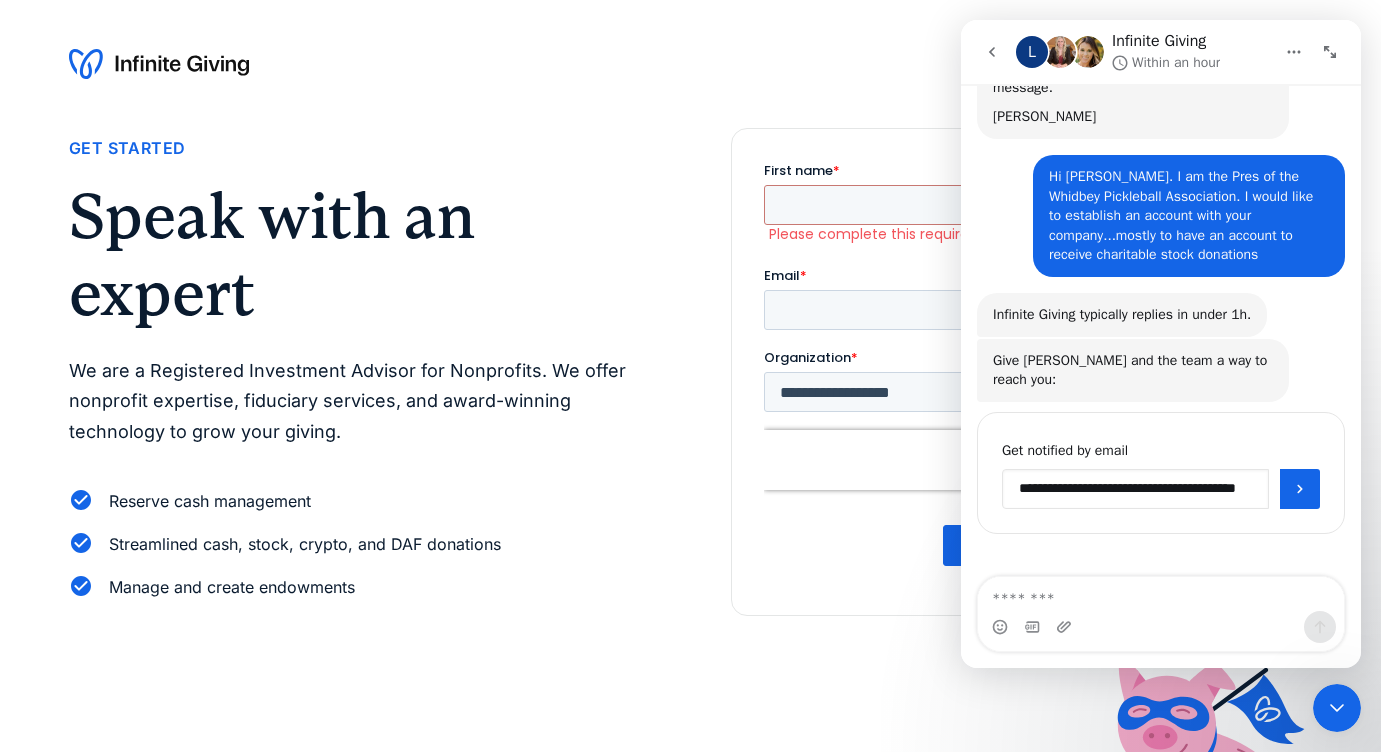 scroll, scrollTop: 0, scrollLeft: 53, axis: horizontal 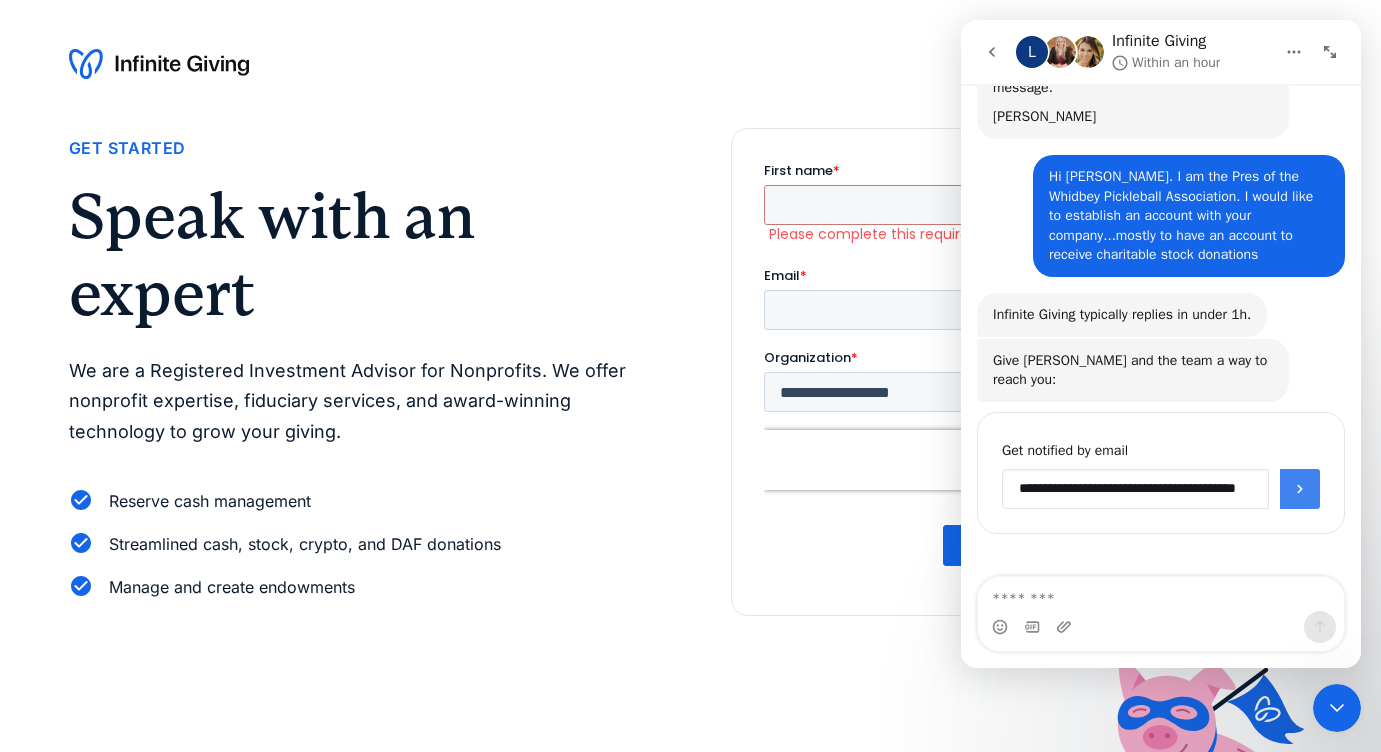 type on "**********" 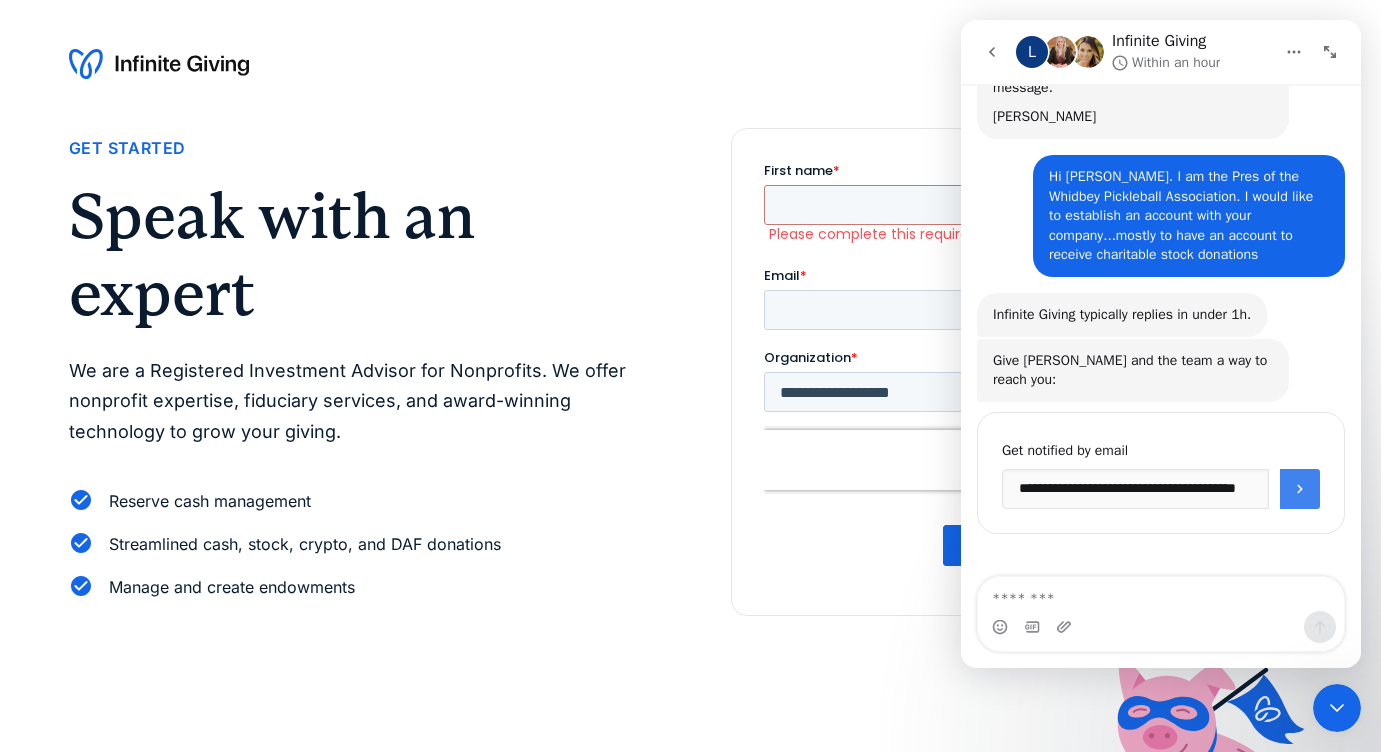 click 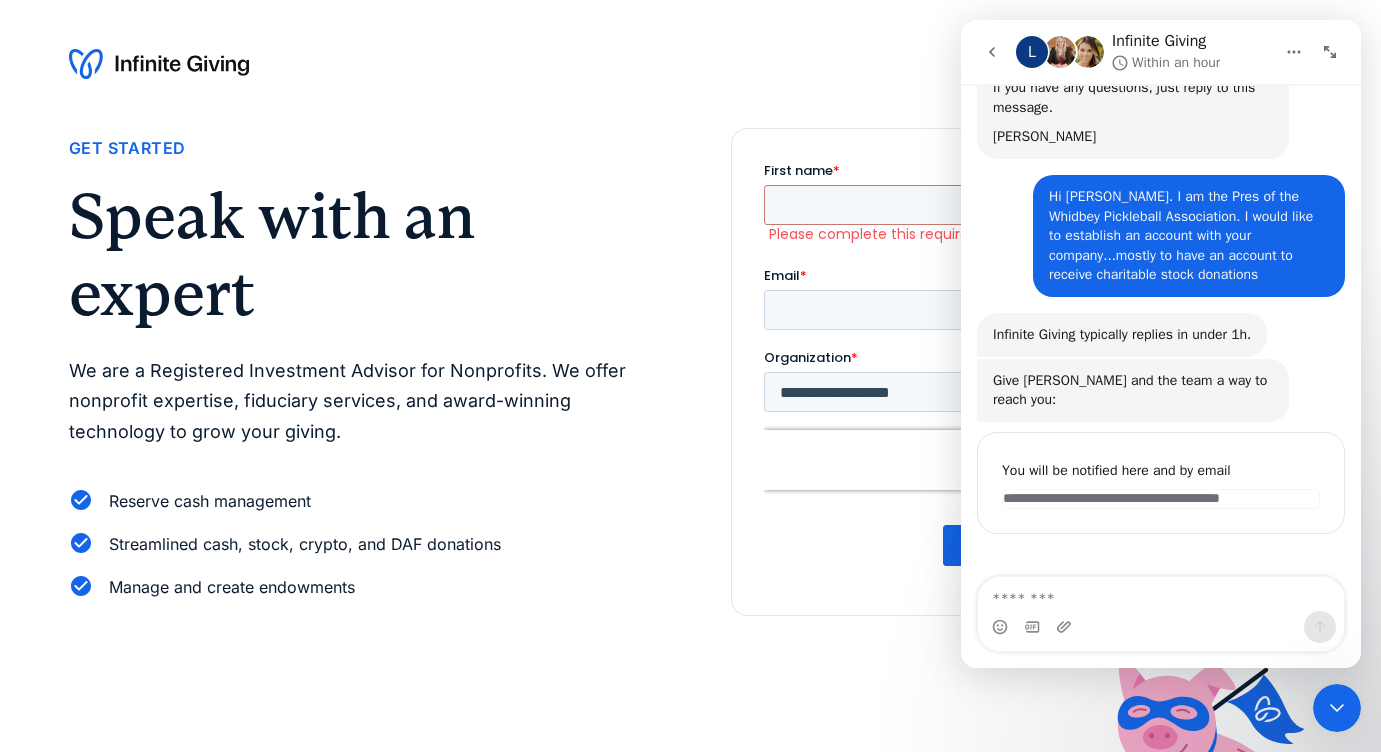 scroll, scrollTop: 182, scrollLeft: 0, axis: vertical 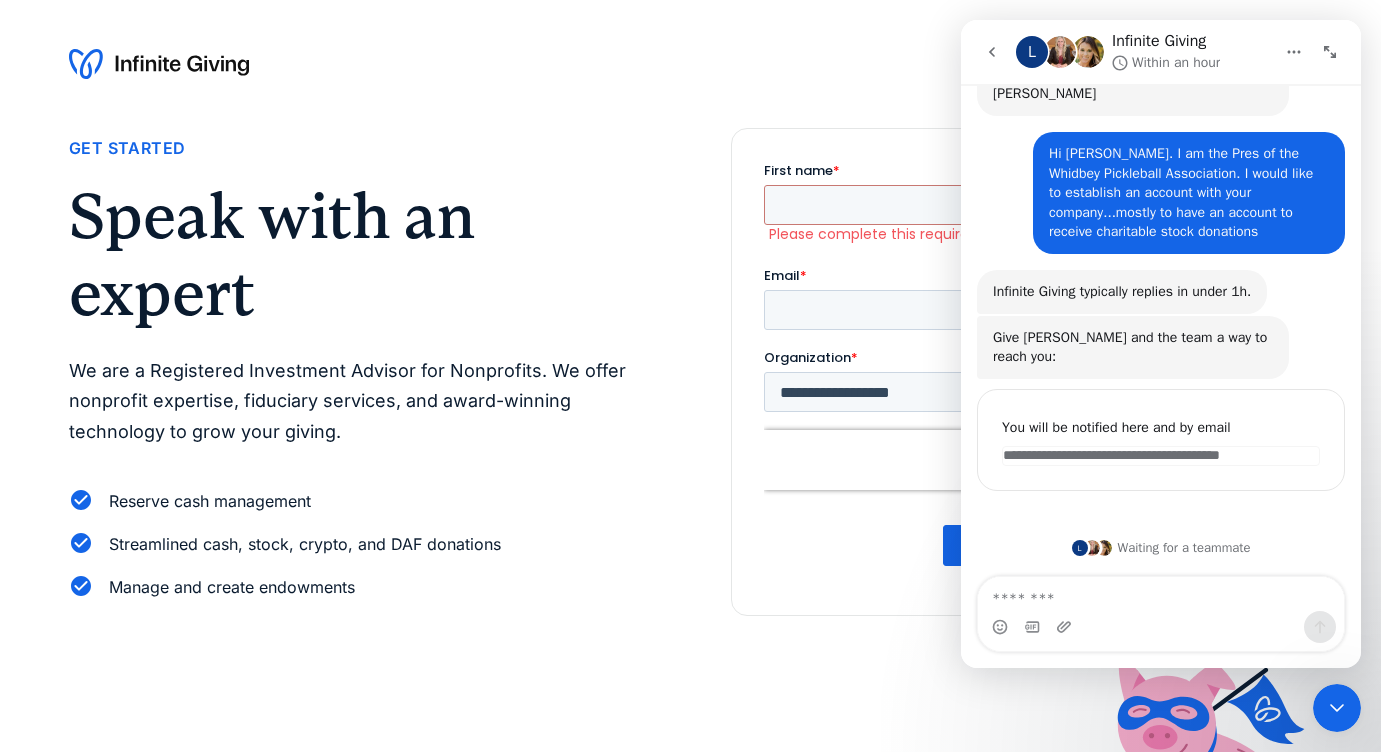 click 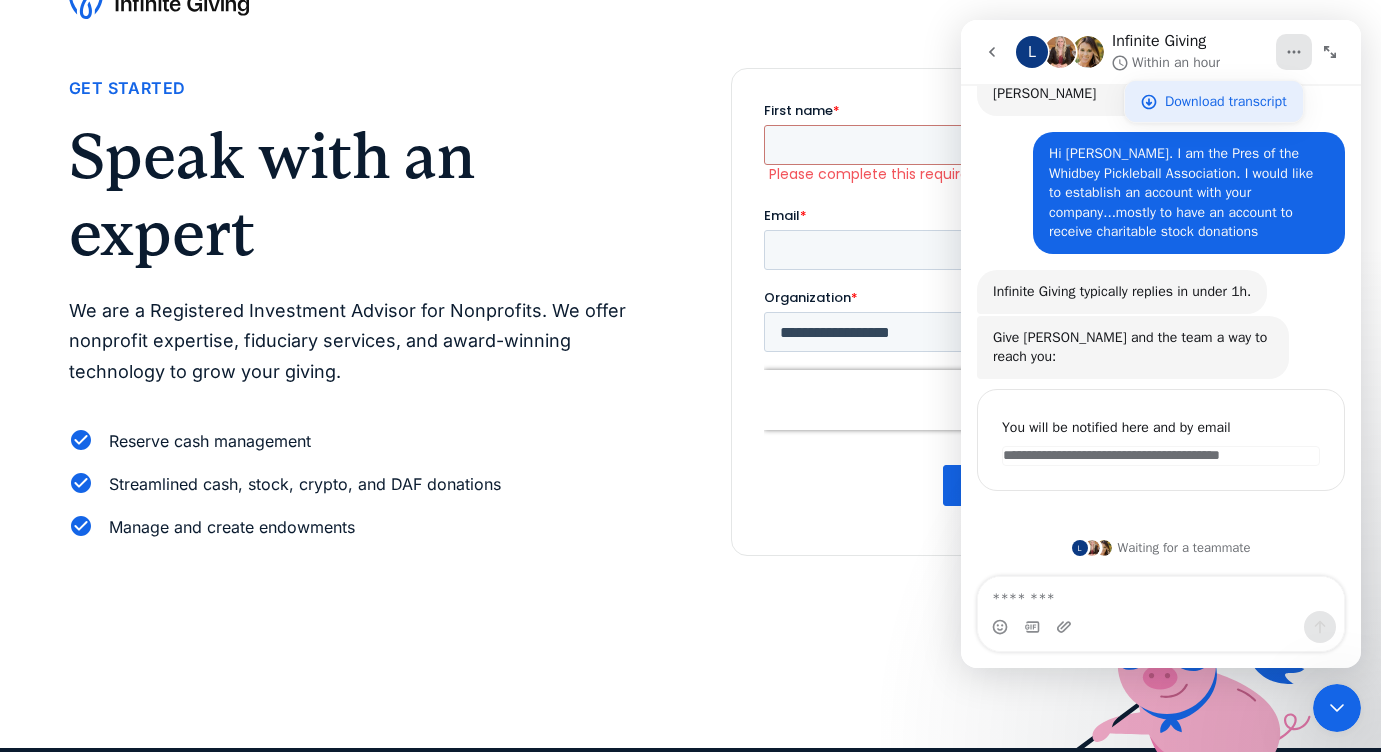 scroll, scrollTop: 88, scrollLeft: 0, axis: vertical 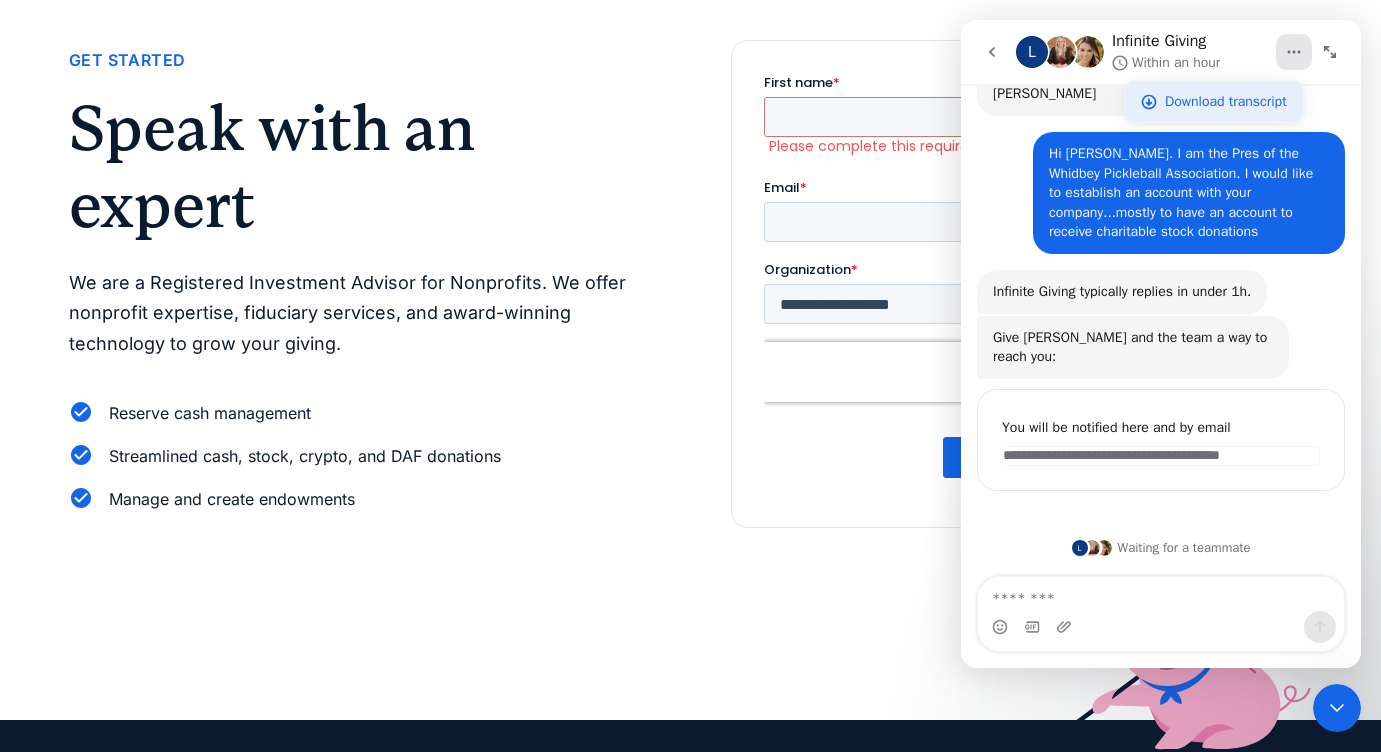 drag, startPoint x: 1276, startPoint y: 32, endPoint x: 1145, endPoint y: 100, distance: 147.59743 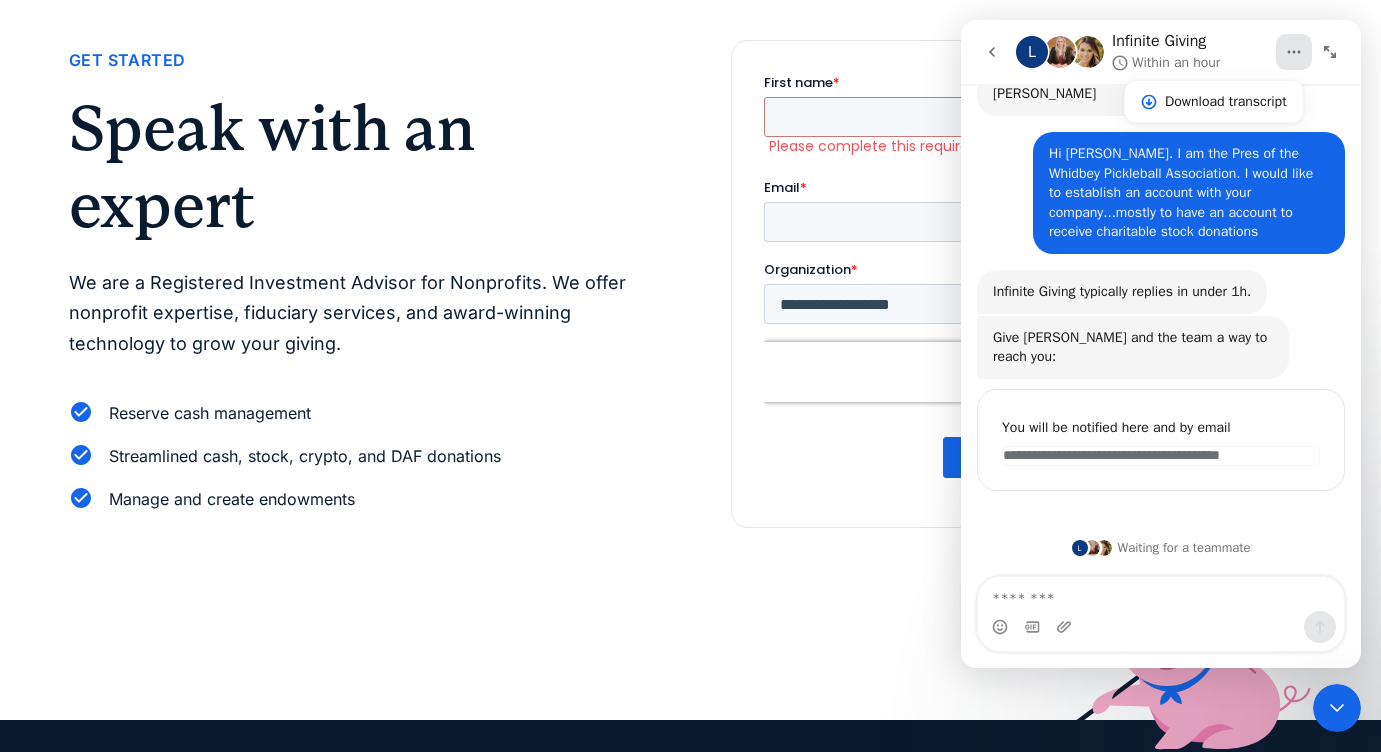 click 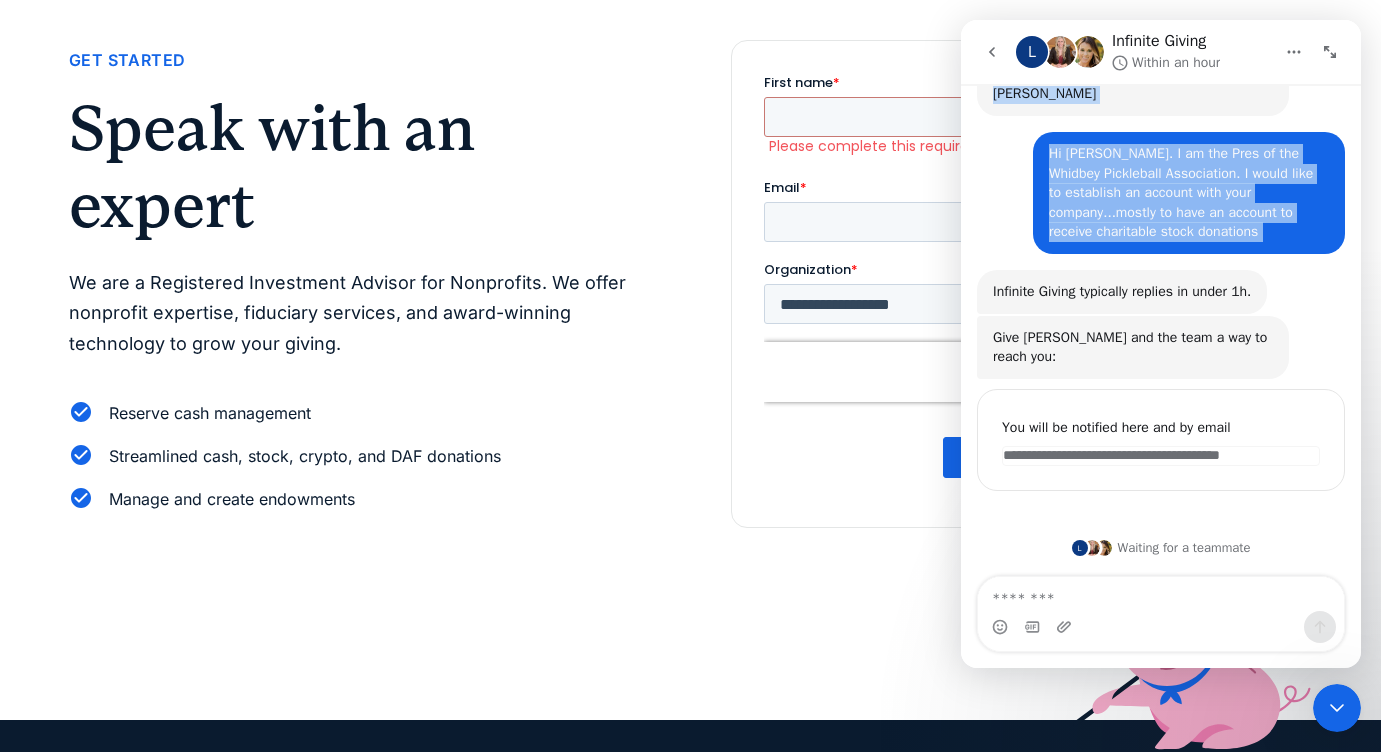 drag, startPoint x: 1298, startPoint y: 28, endPoint x: 1000, endPoint y: 131, distance: 315.29828 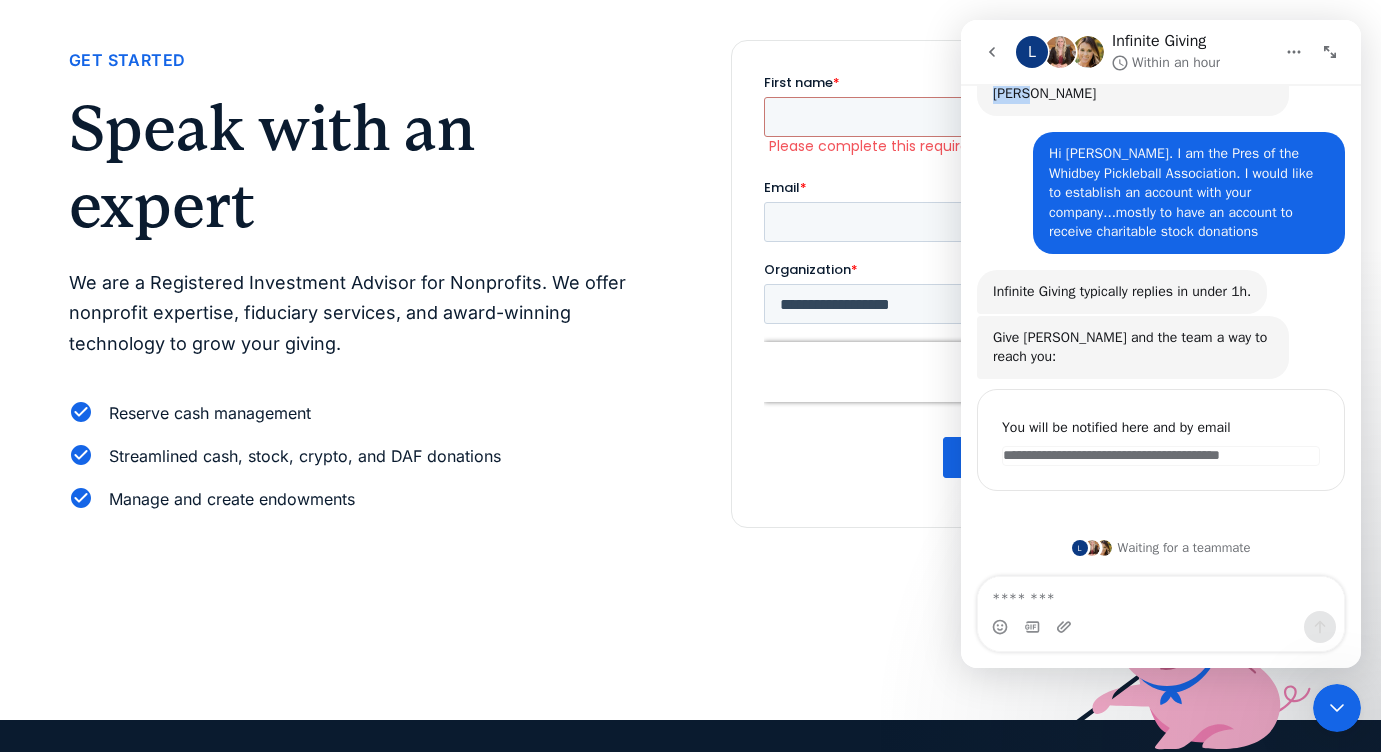 scroll, scrollTop: 162, scrollLeft: 0, axis: vertical 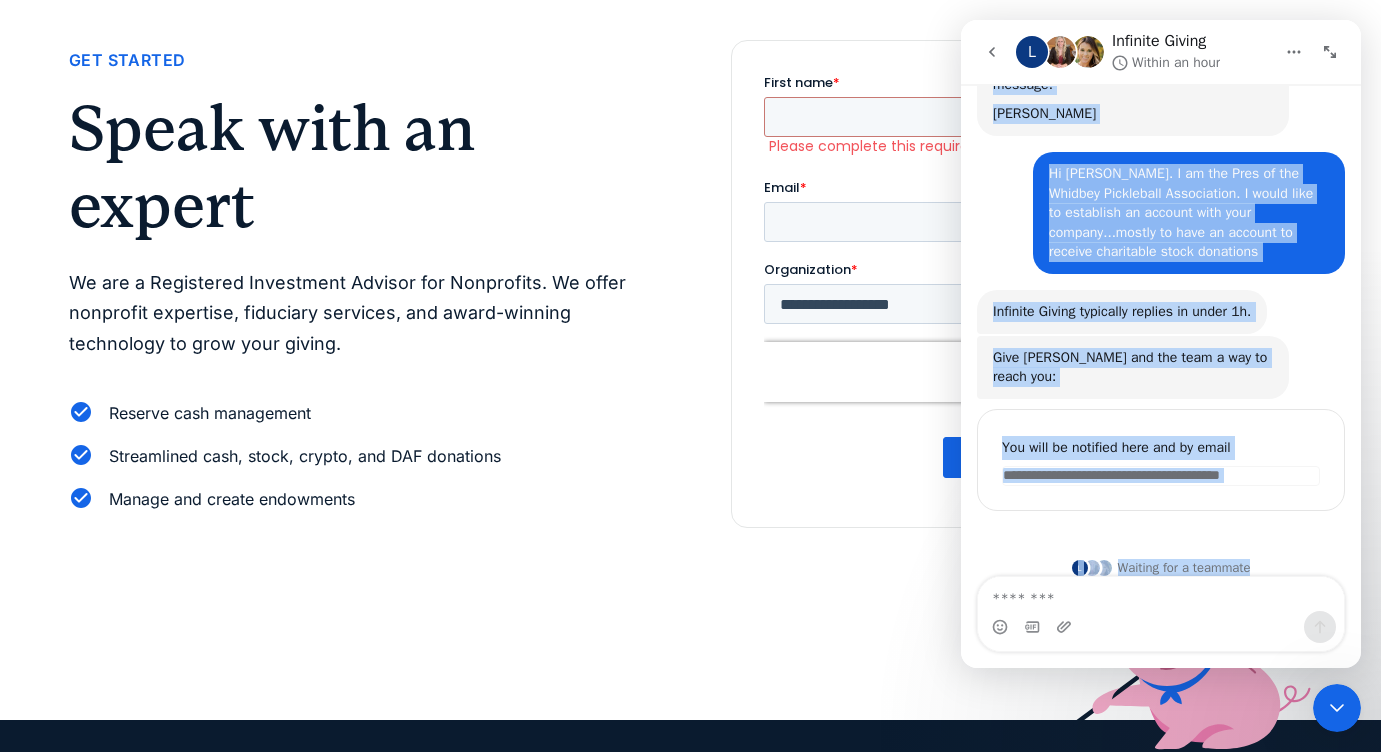drag, startPoint x: 1261, startPoint y: 65, endPoint x: 253, endPoint y: 578, distance: 1131.0319 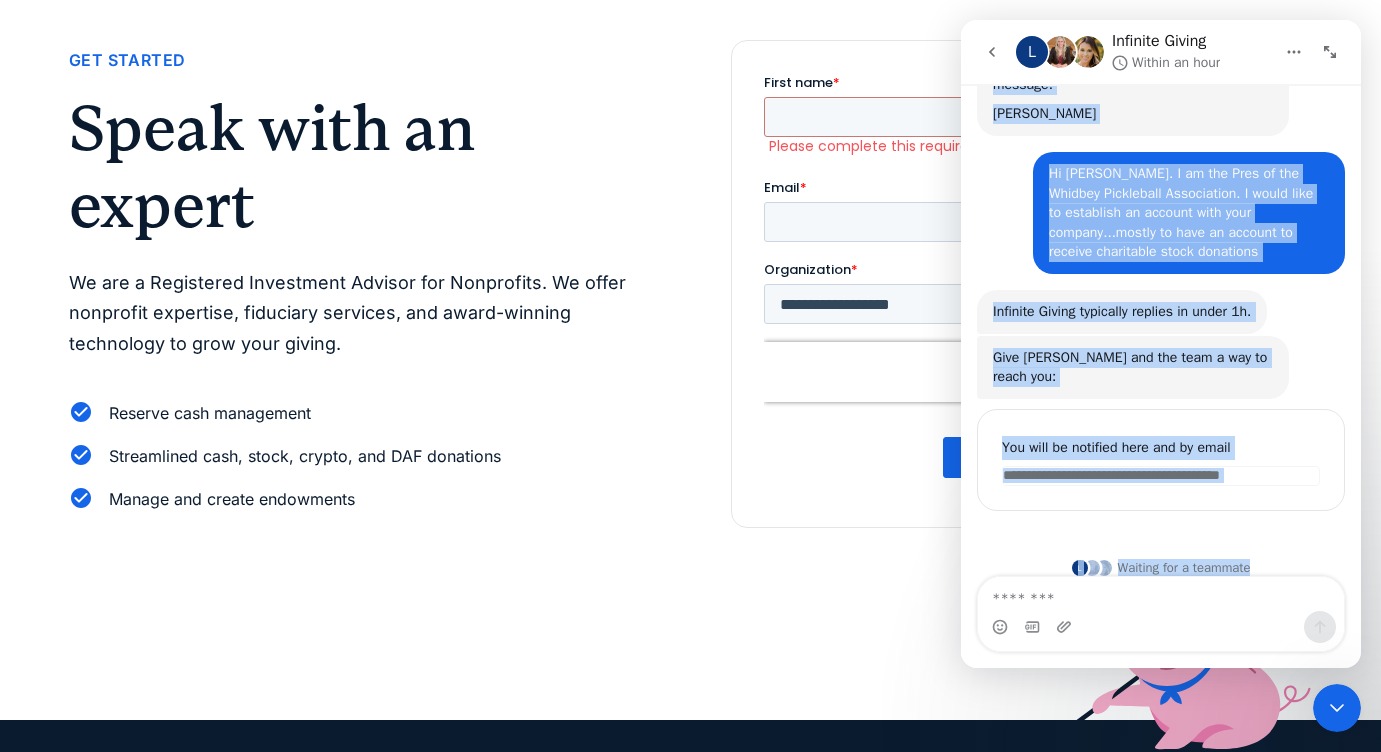 click on "**********" 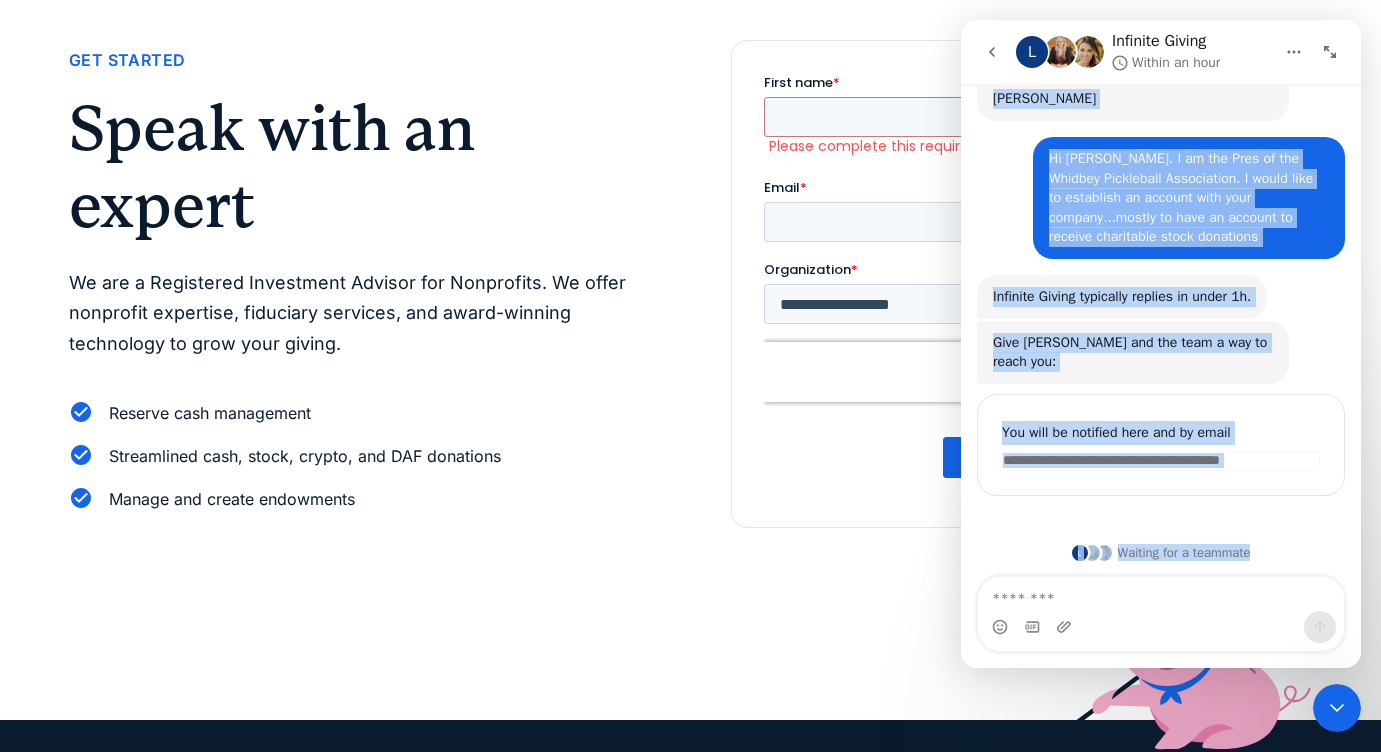 click 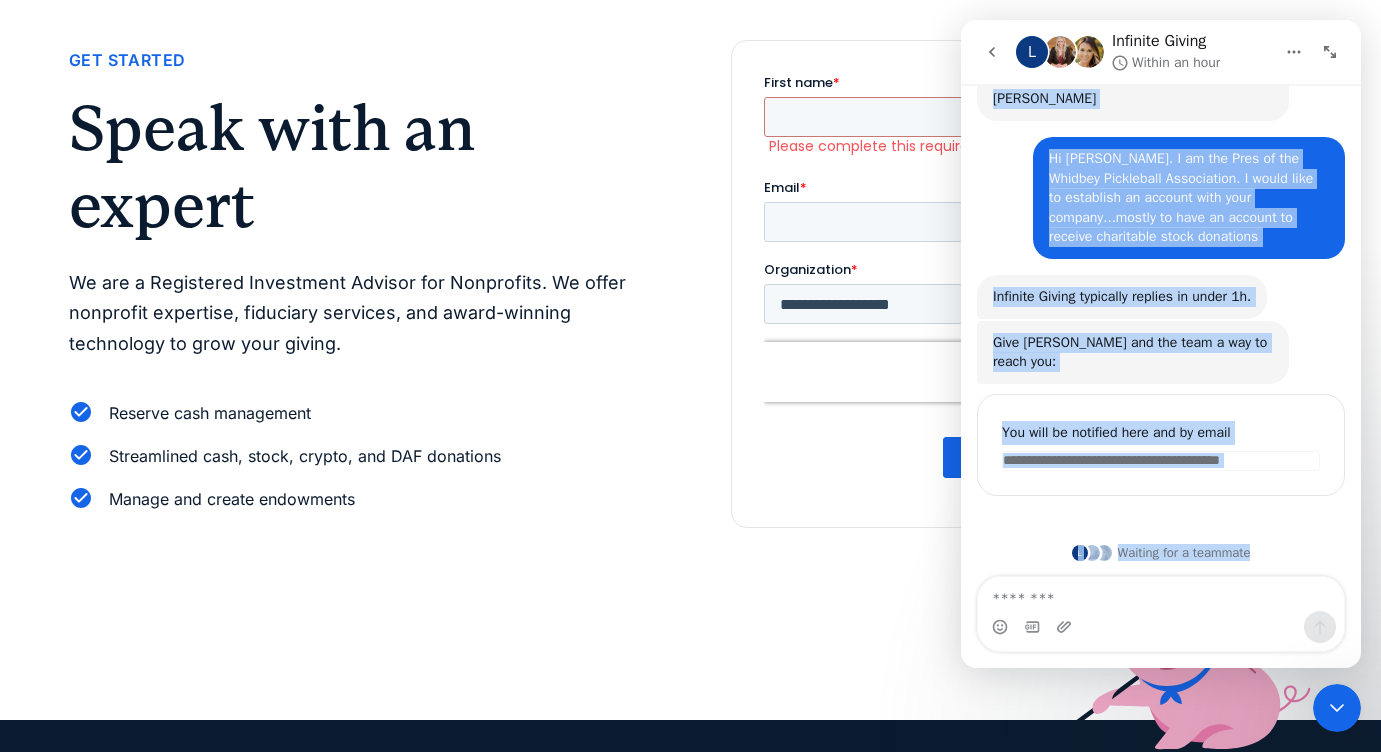 scroll, scrollTop: 0, scrollLeft: 0, axis: both 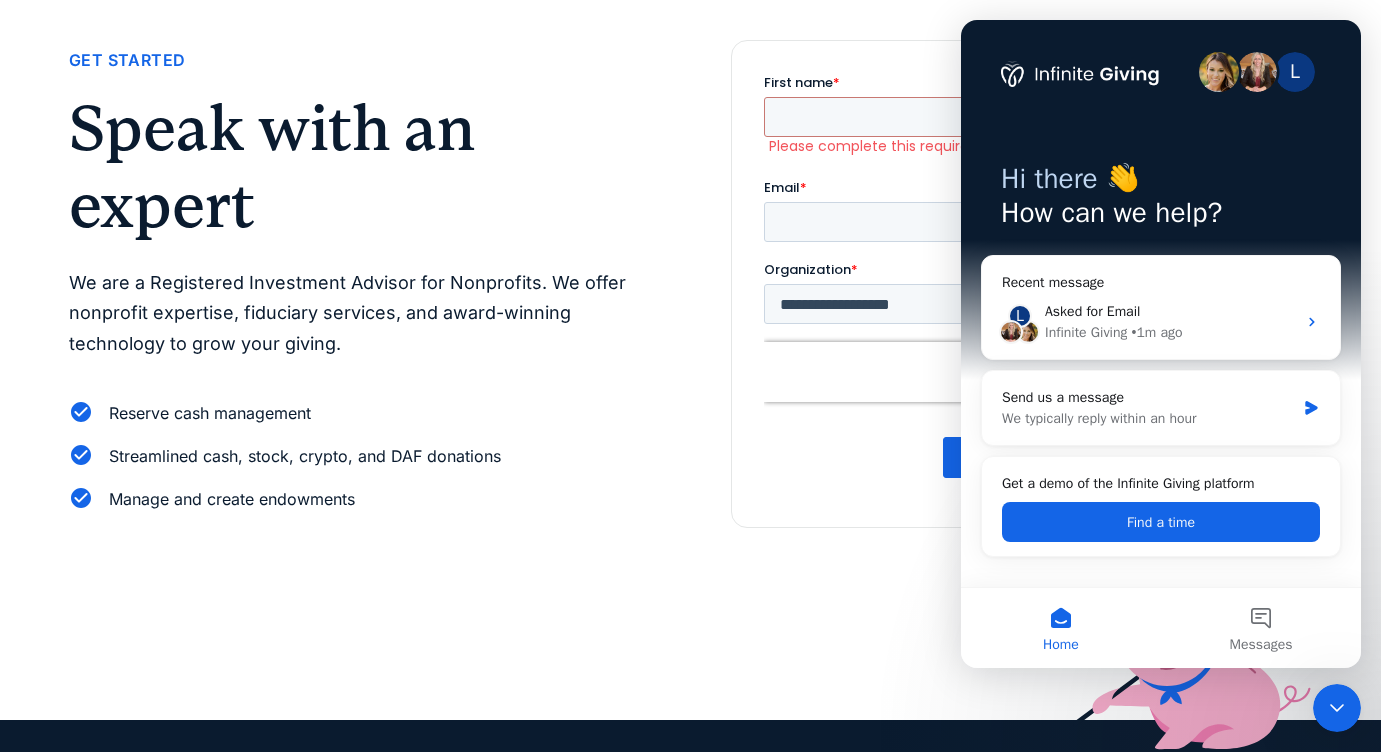 click on "Home" at bounding box center [1061, 645] 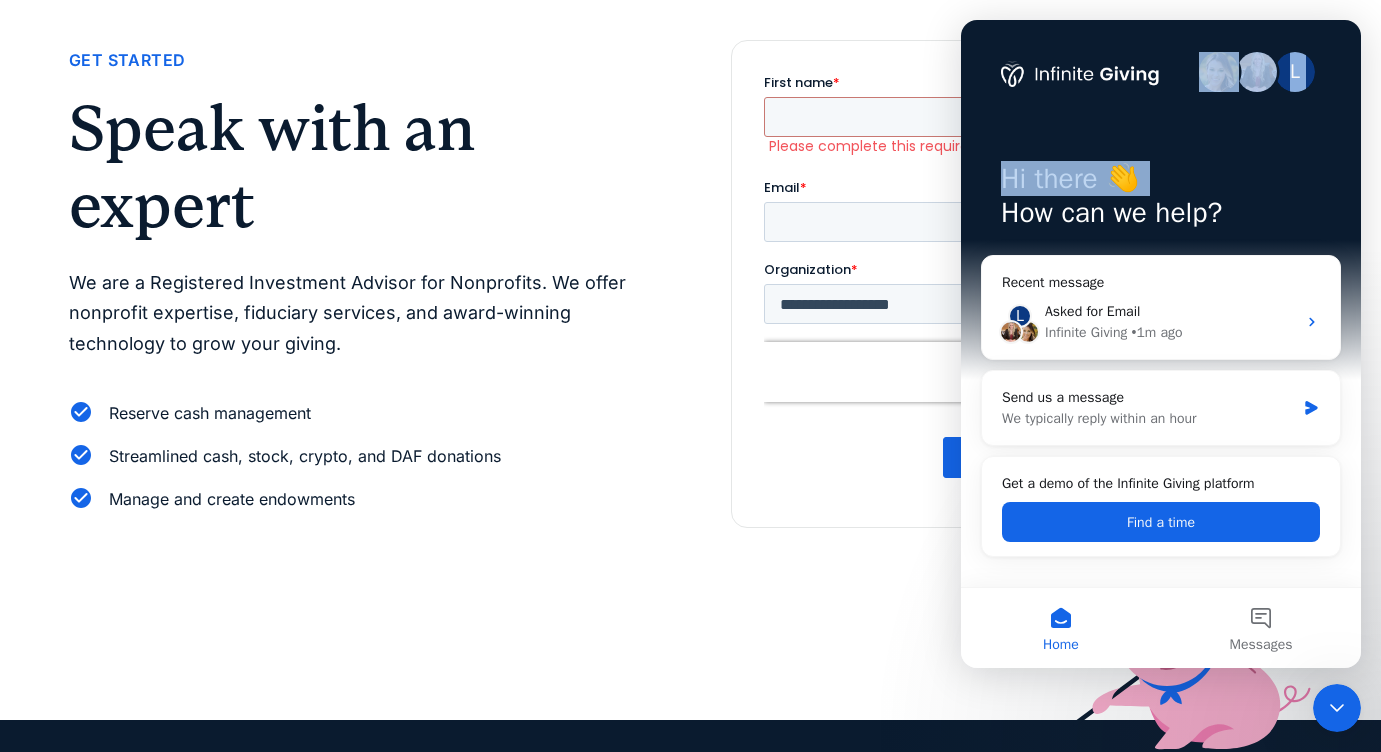 drag, startPoint x: 1197, startPoint y: 33, endPoint x: 965, endPoint y: 396, distance: 430.80505 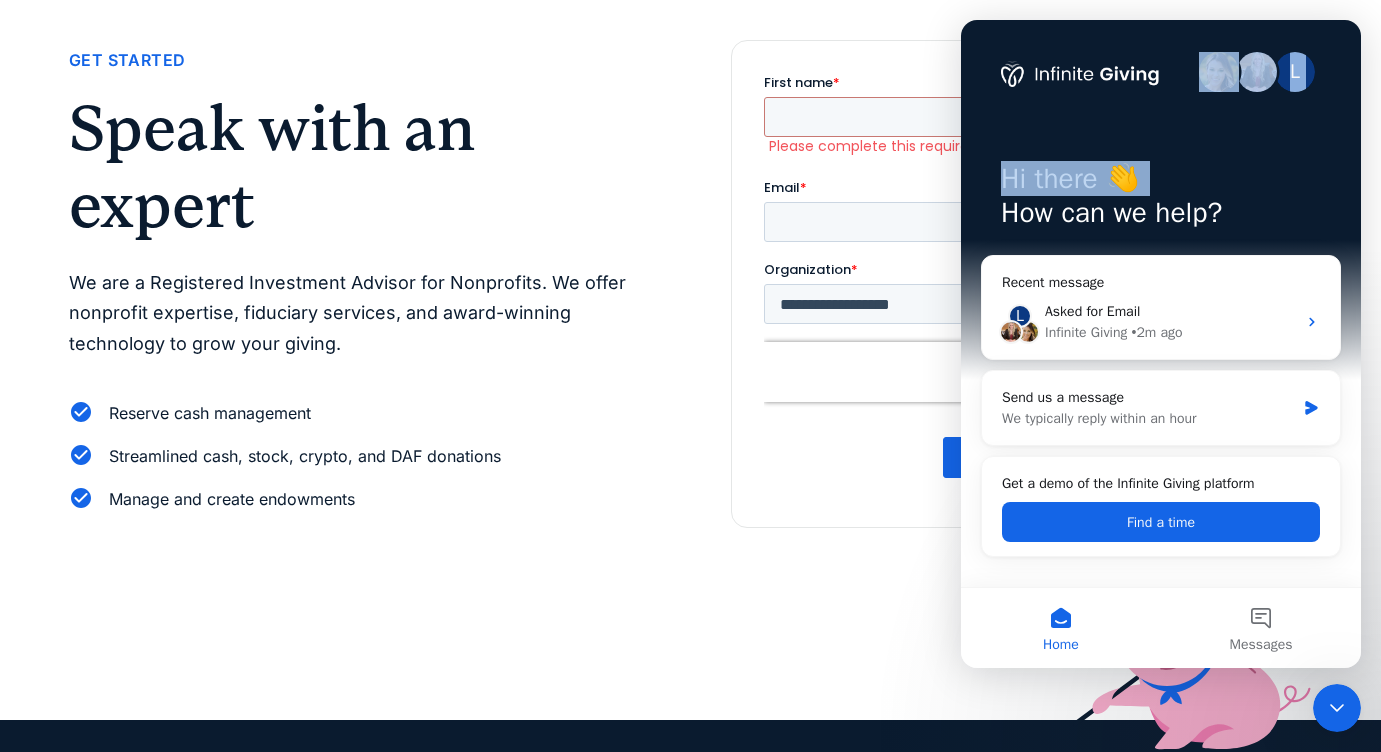 click on "L Hi there 👋 How can we help?" at bounding box center (1161, 200) 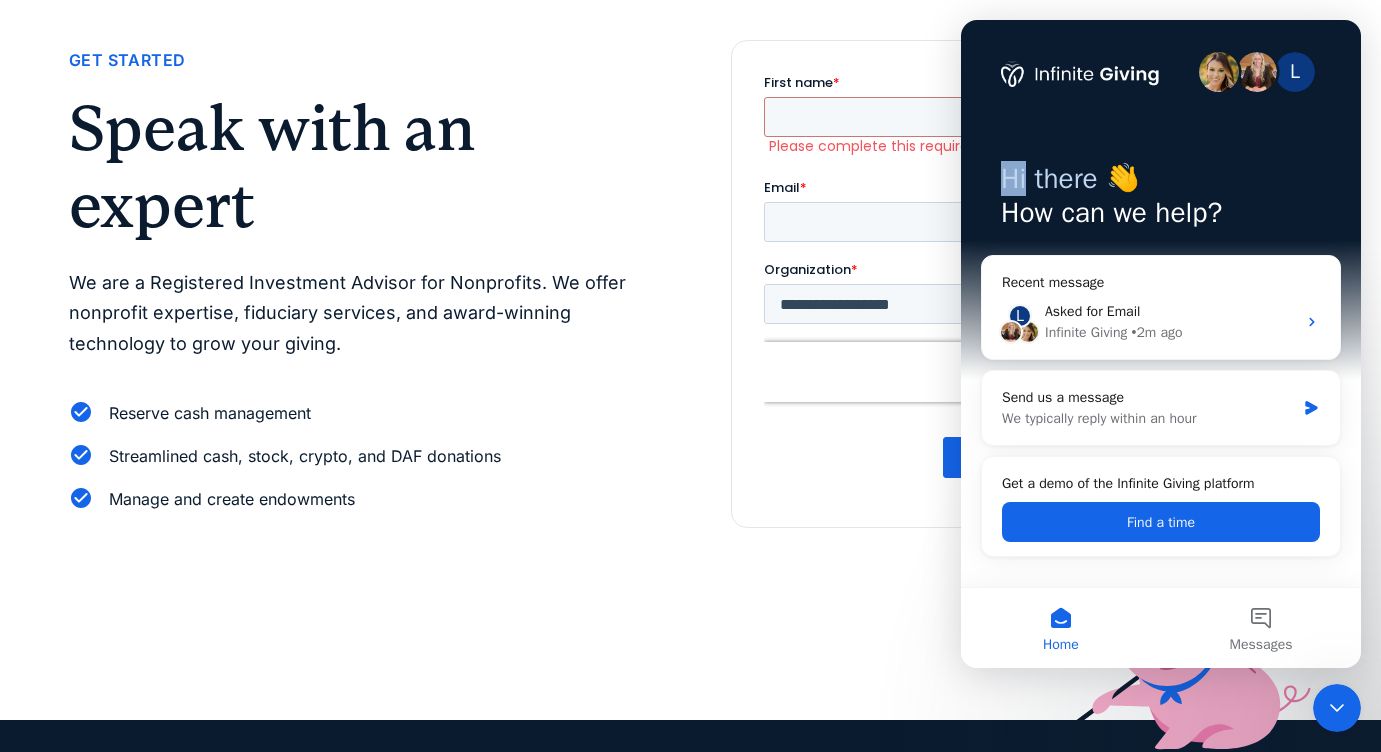 drag, startPoint x: 1302, startPoint y: 113, endPoint x: 672, endPoint y: 118, distance: 630.01984 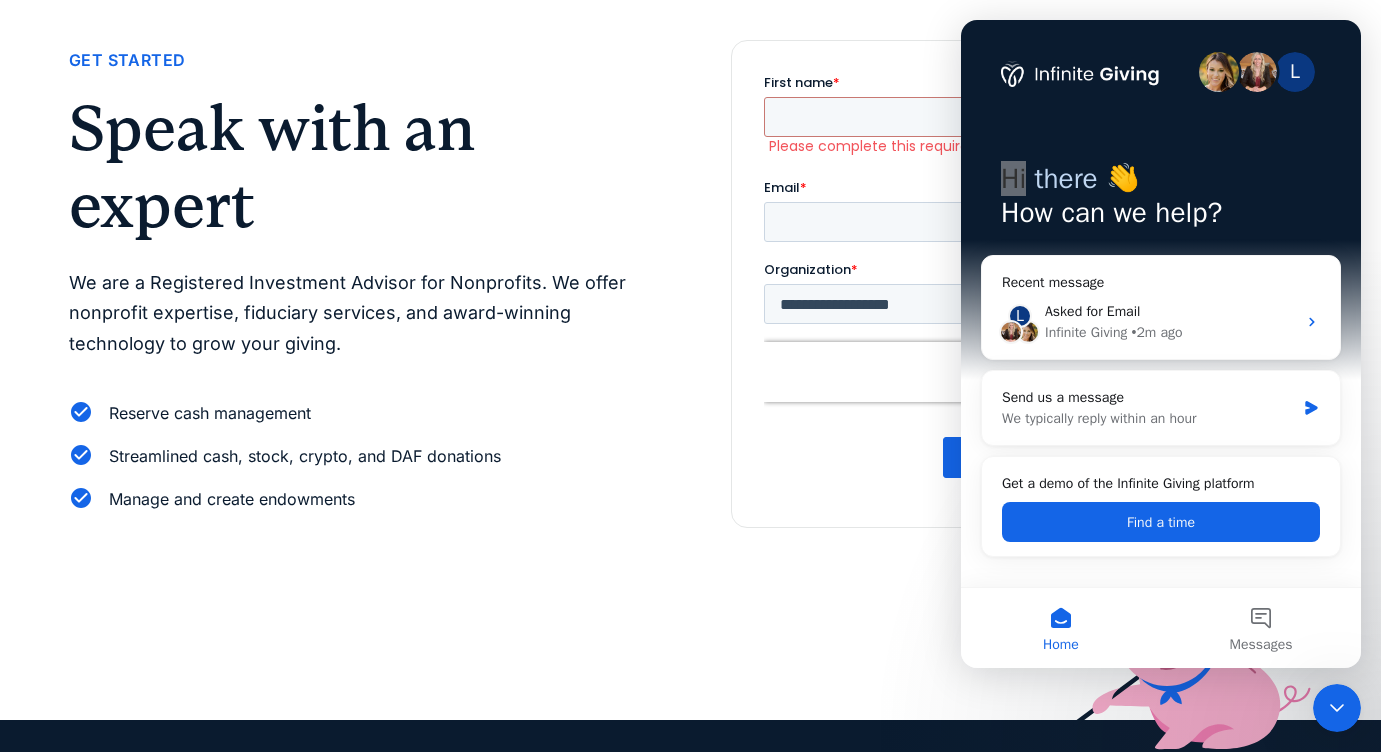 click on "Speak with an expert" at bounding box center [359, 167] 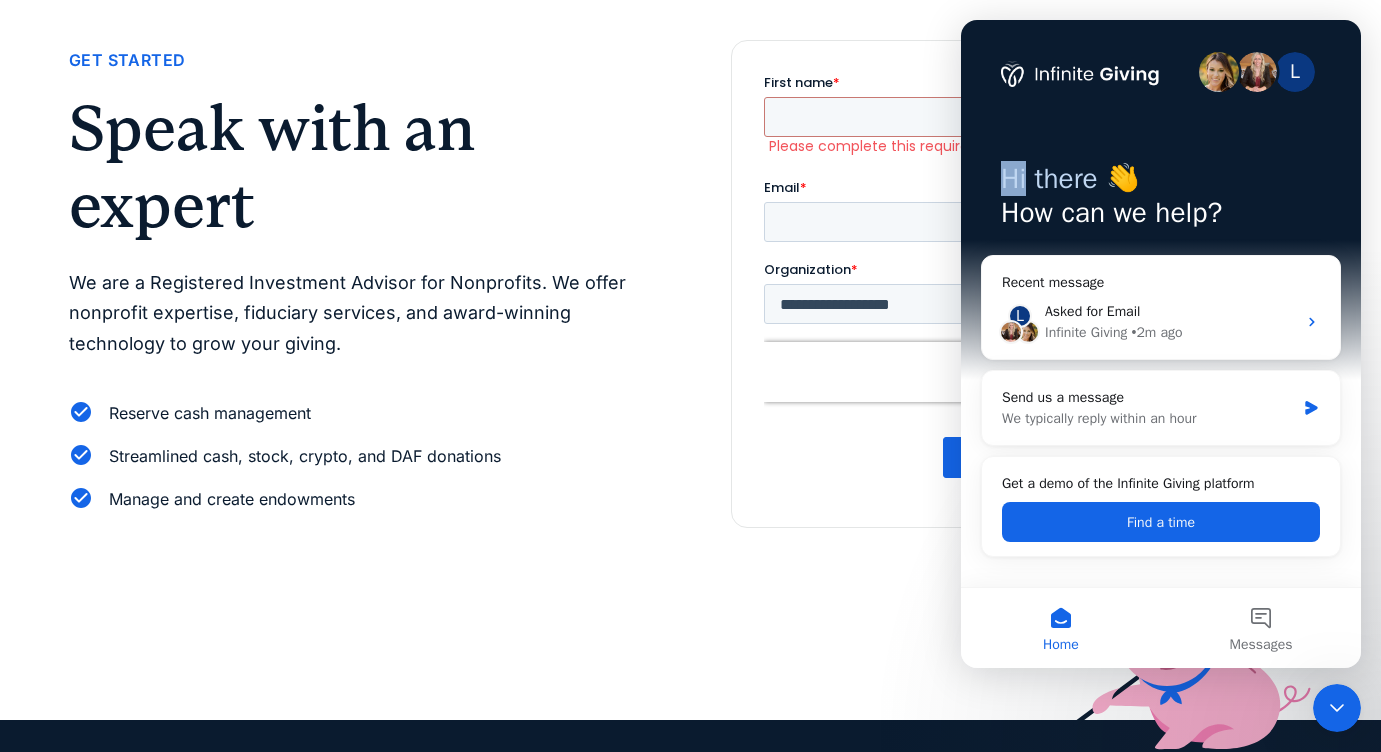 drag, startPoint x: 1190, startPoint y: 655, endPoint x: 1149, endPoint y: 580, distance: 85.47514 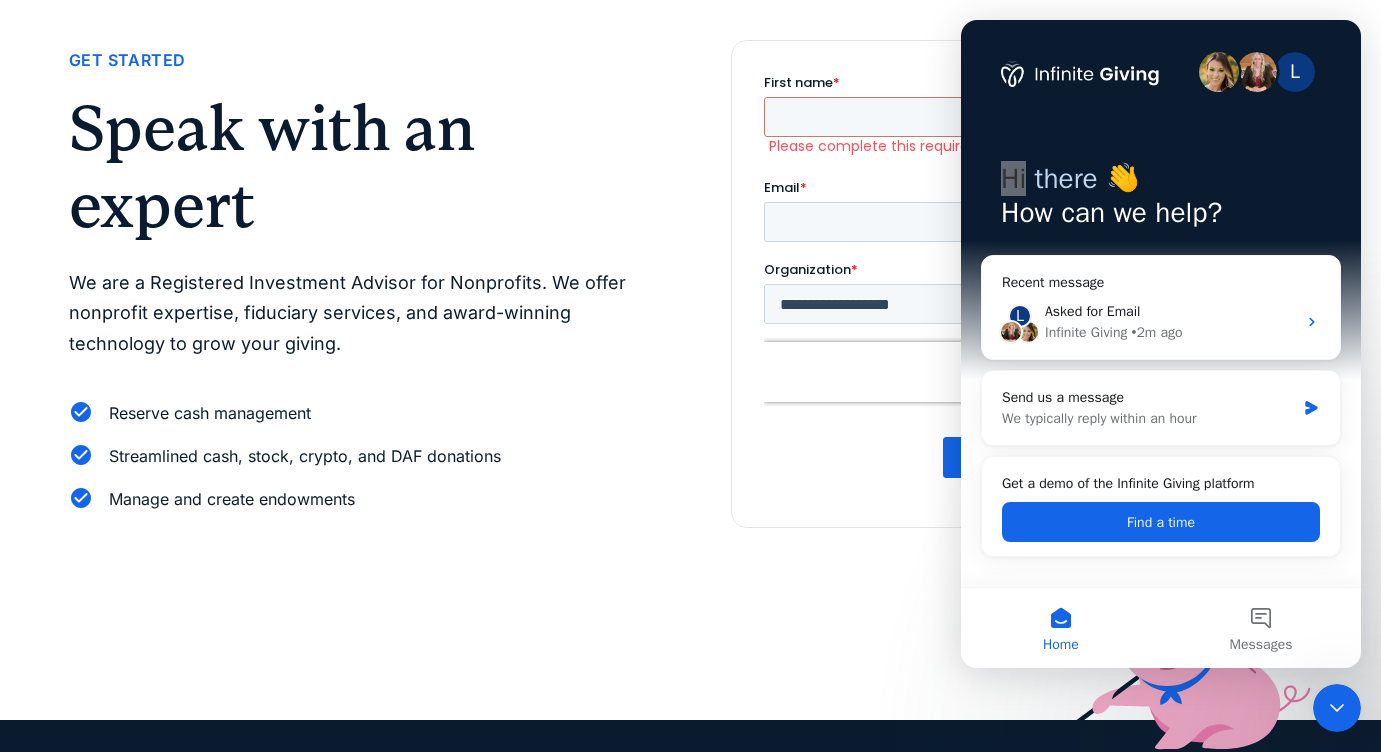 click 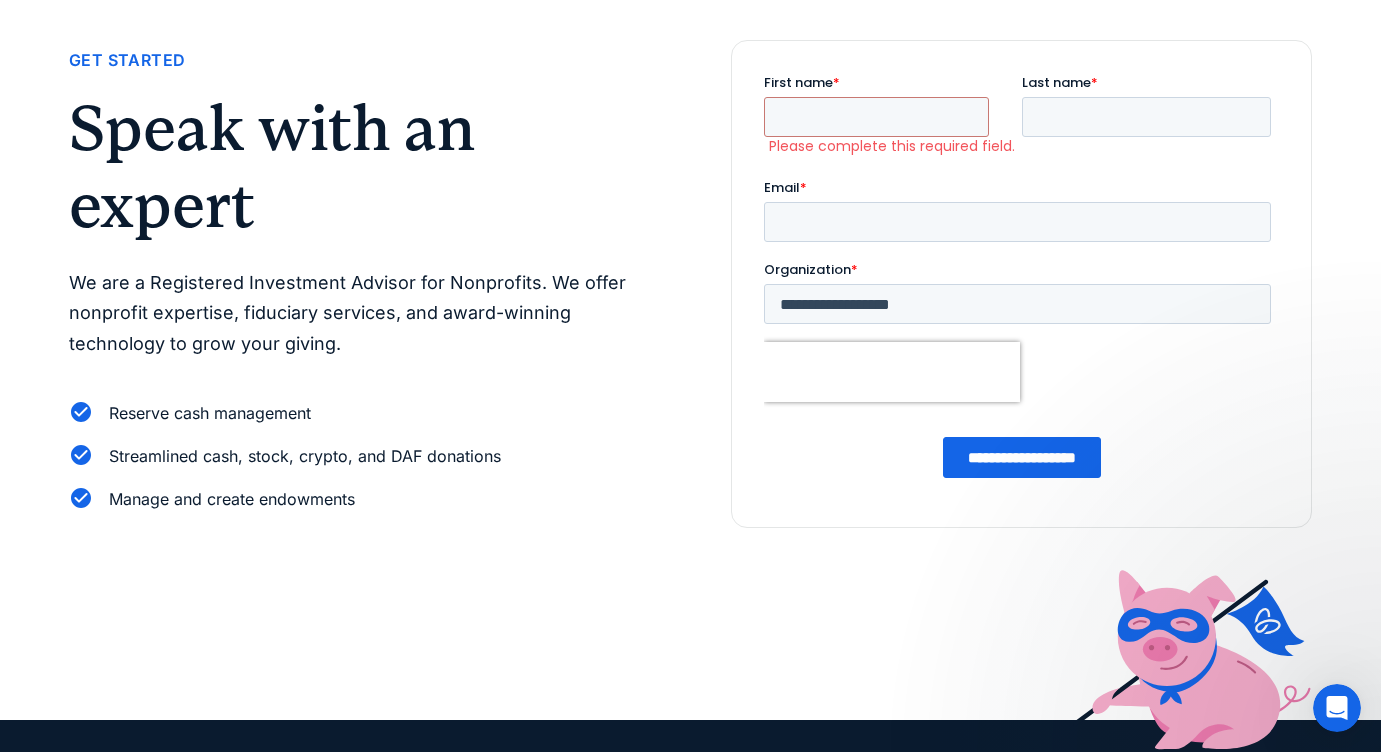 scroll, scrollTop: 0, scrollLeft: 0, axis: both 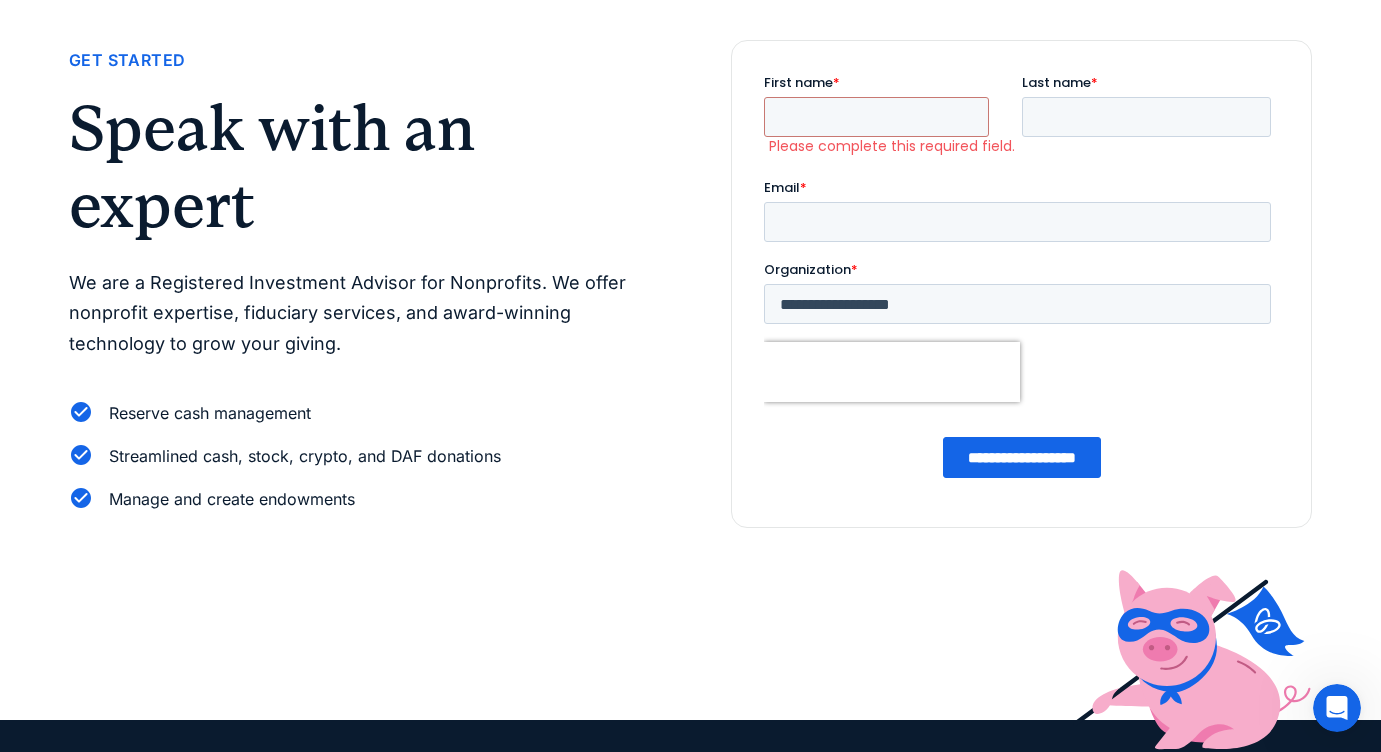 click on "**********" at bounding box center (1016, 304) 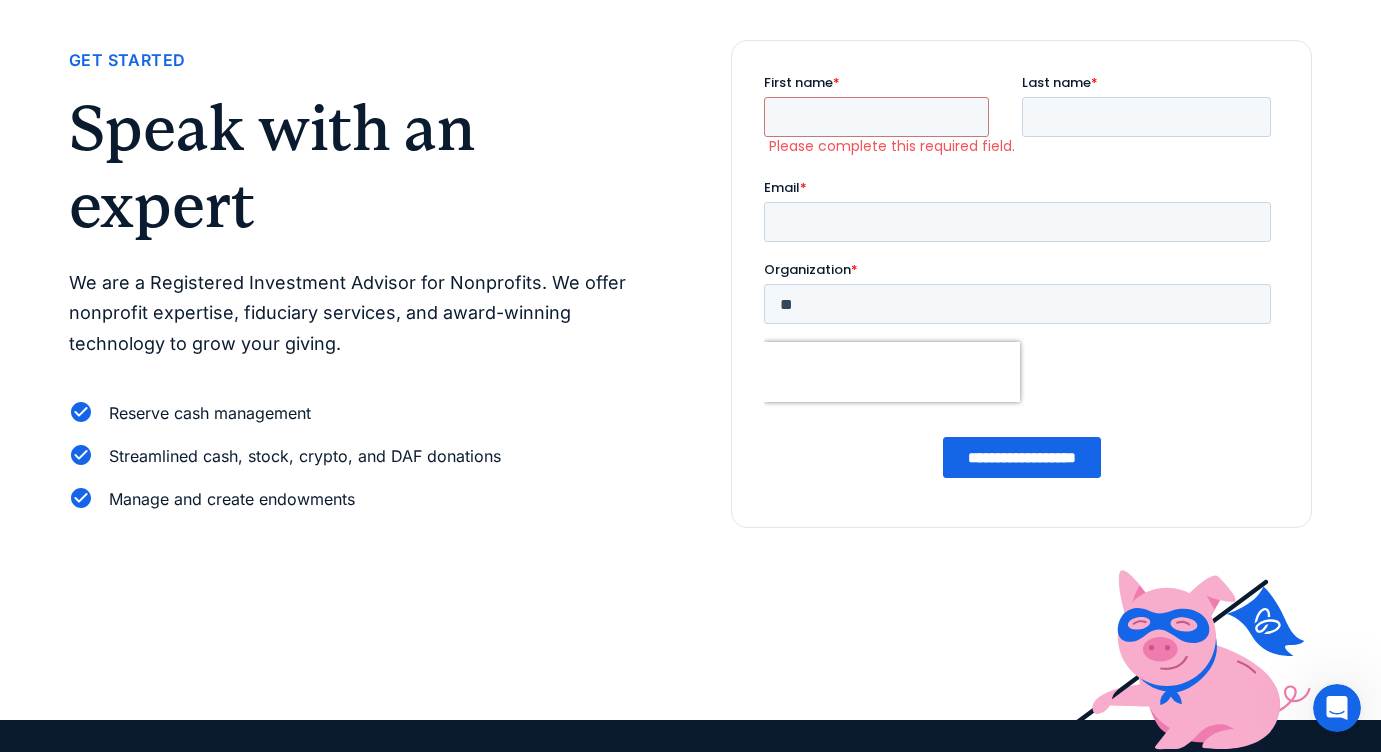 type on "*" 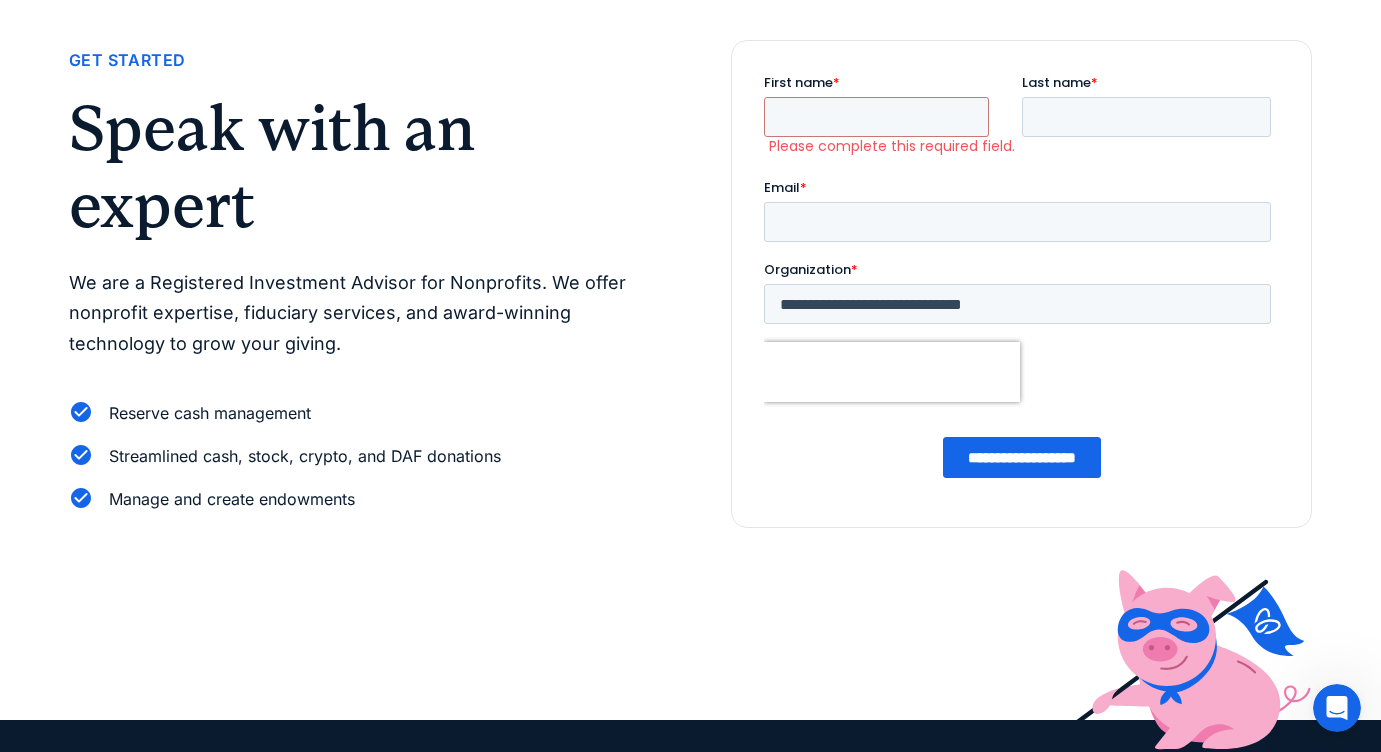 type on "**********" 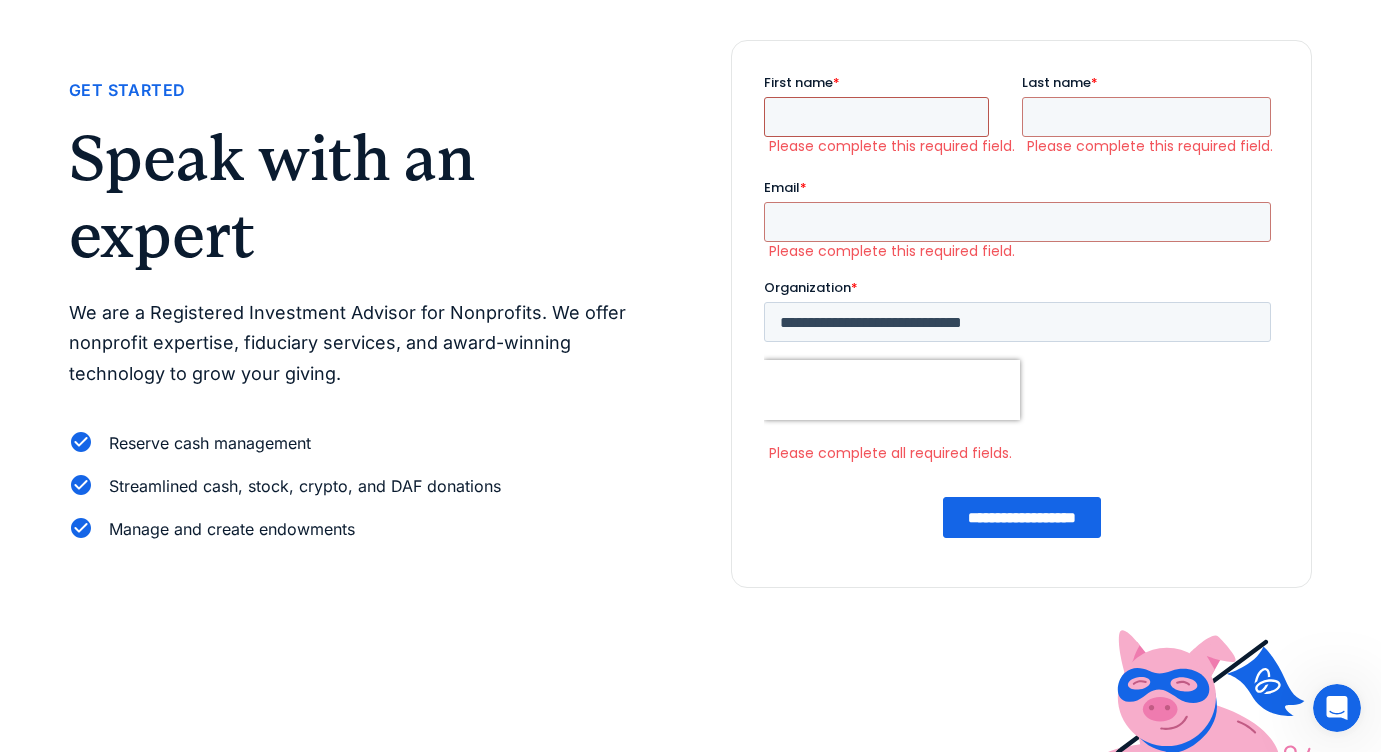 click on "First name *" at bounding box center (875, 117) 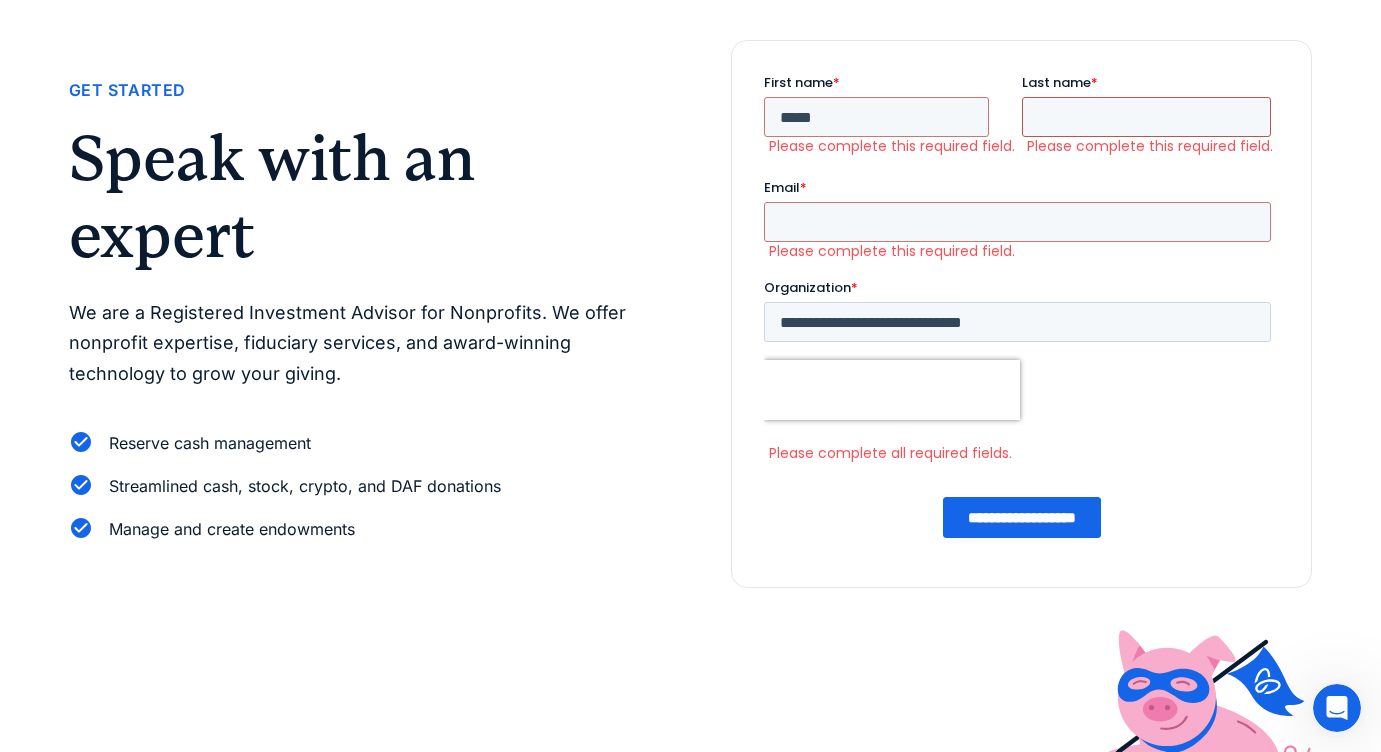 type on "****" 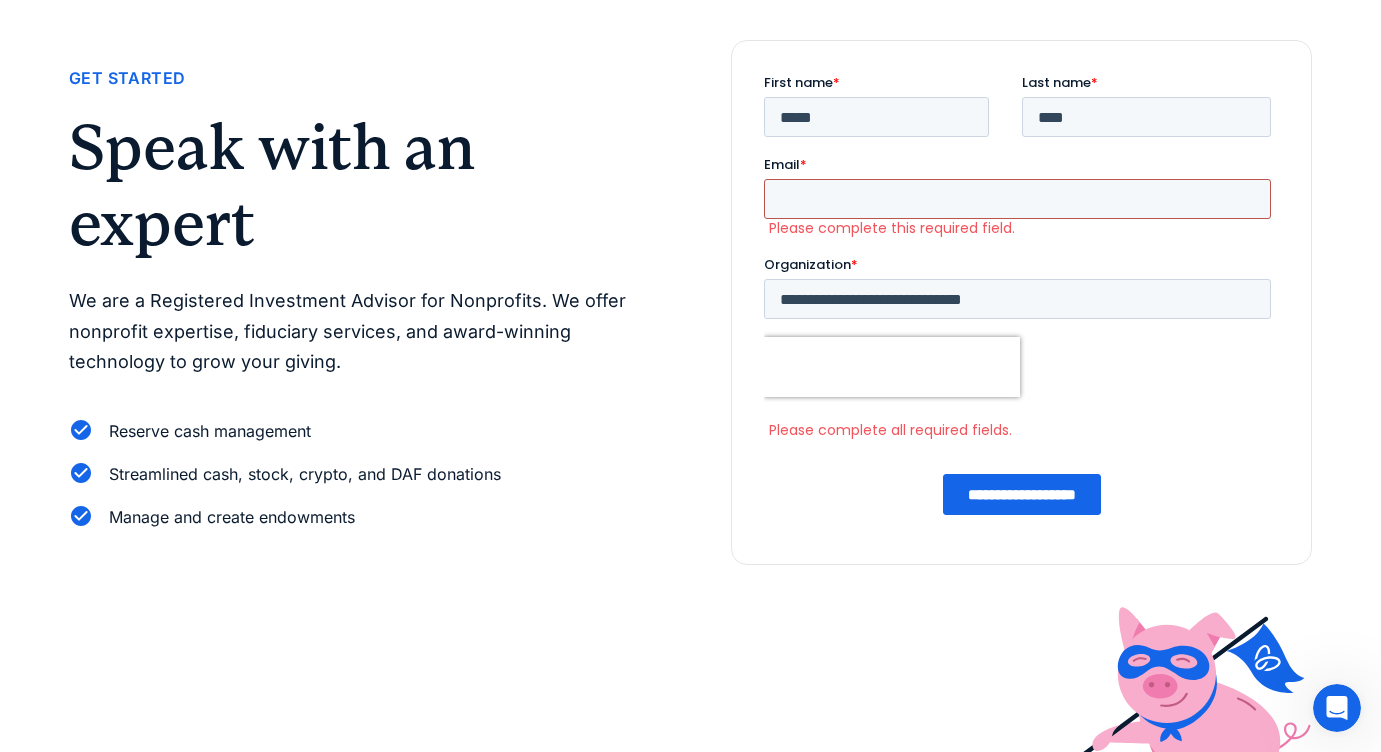 click on "Email *" at bounding box center (1016, 199) 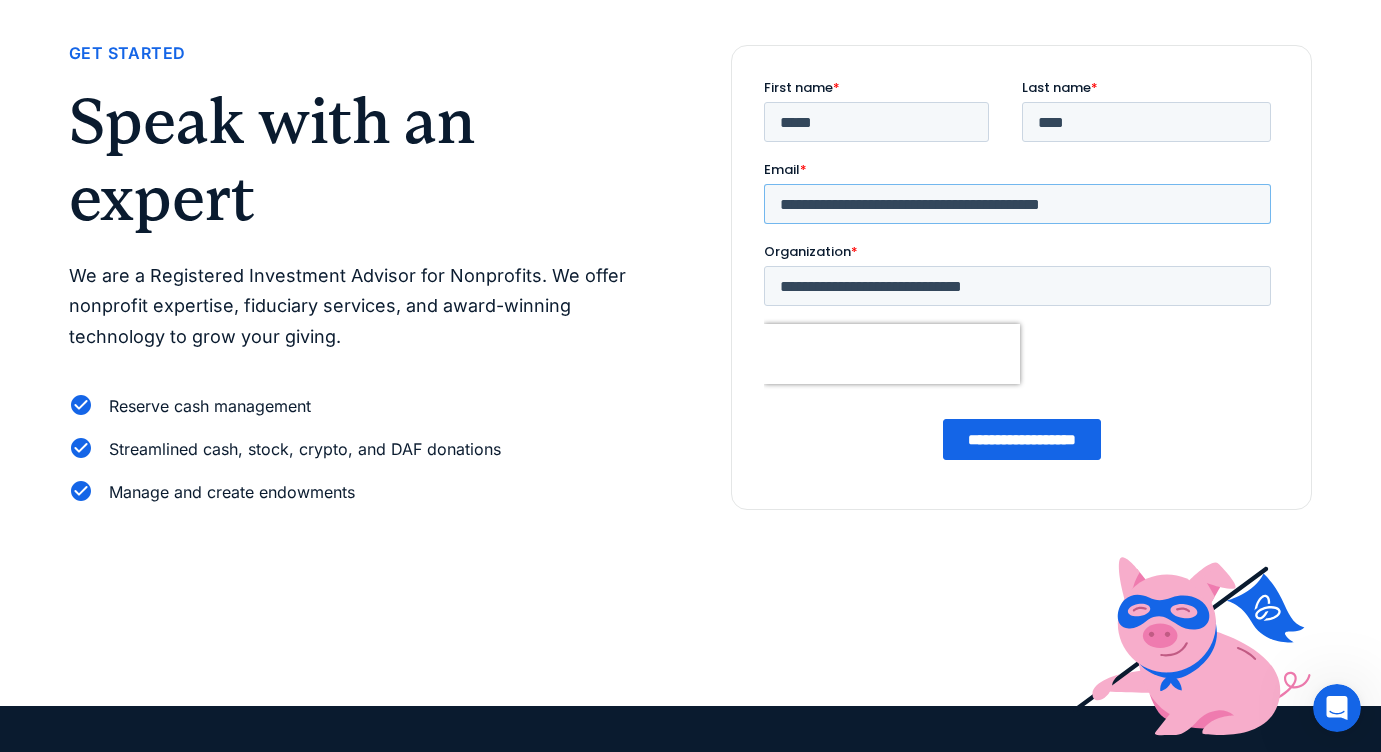type on "**********" 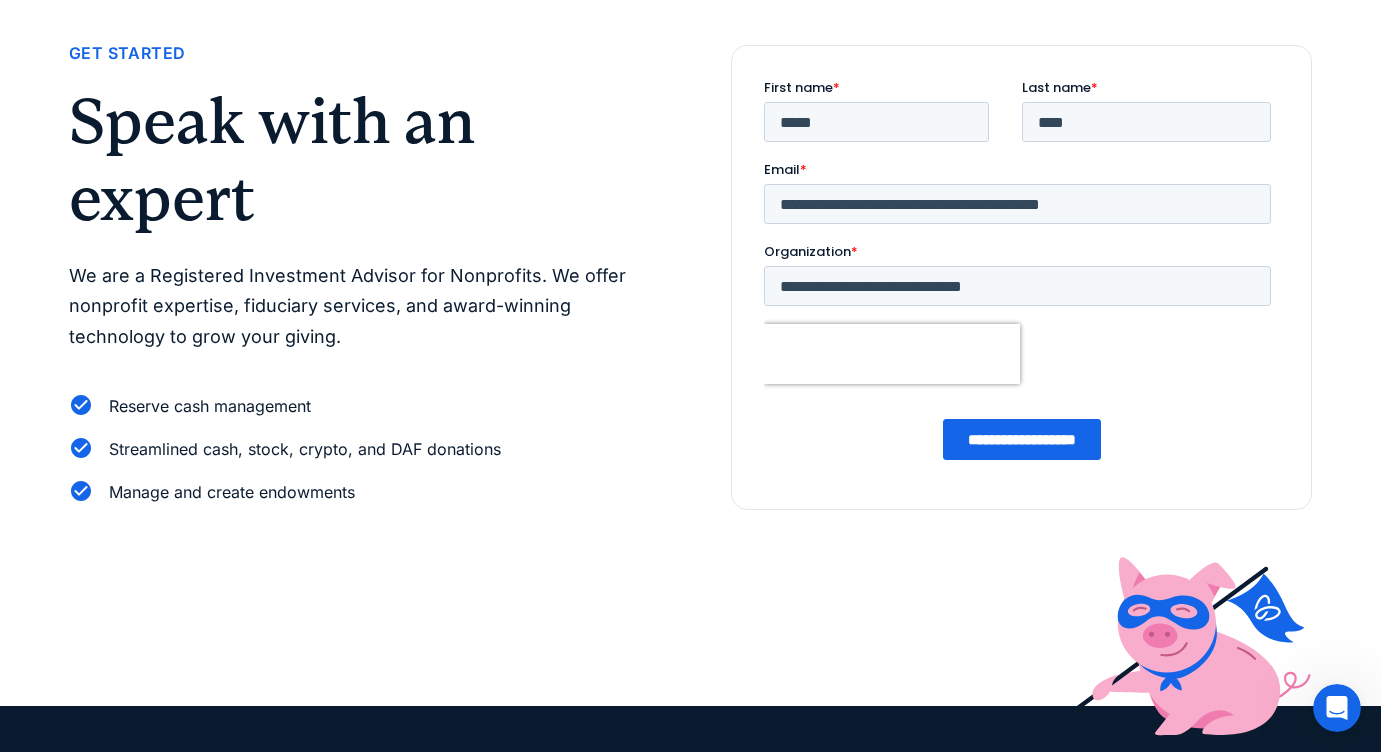 click on "Get Started Speak with an expert We are a Registered Investment Advisor for Nonprofits. We offer nonprofit expertise, fiduciary services, and award-winning technology to grow your giving. Reserve cash management Streamlined cash, stock, crypto, and DAF donations Manage and create endowments" at bounding box center (690, 373) 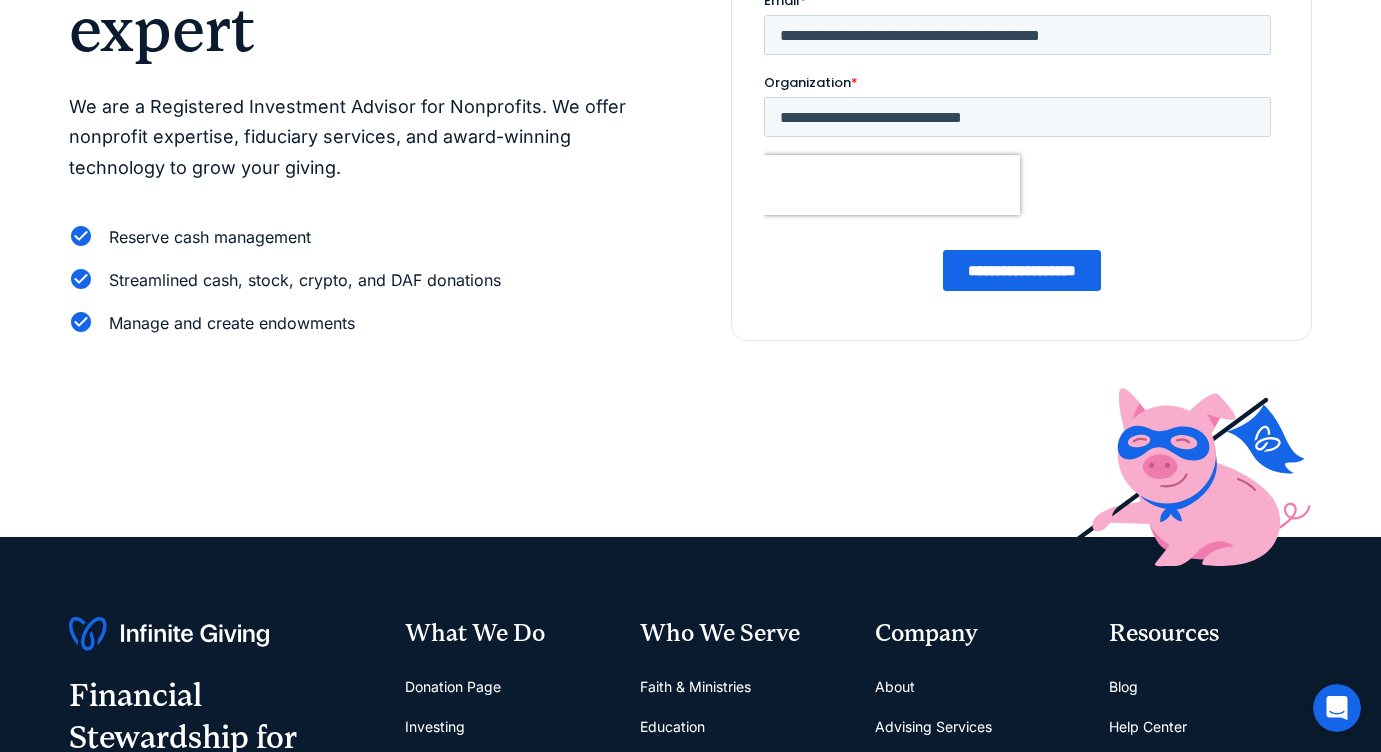 scroll, scrollTop: 221, scrollLeft: 0, axis: vertical 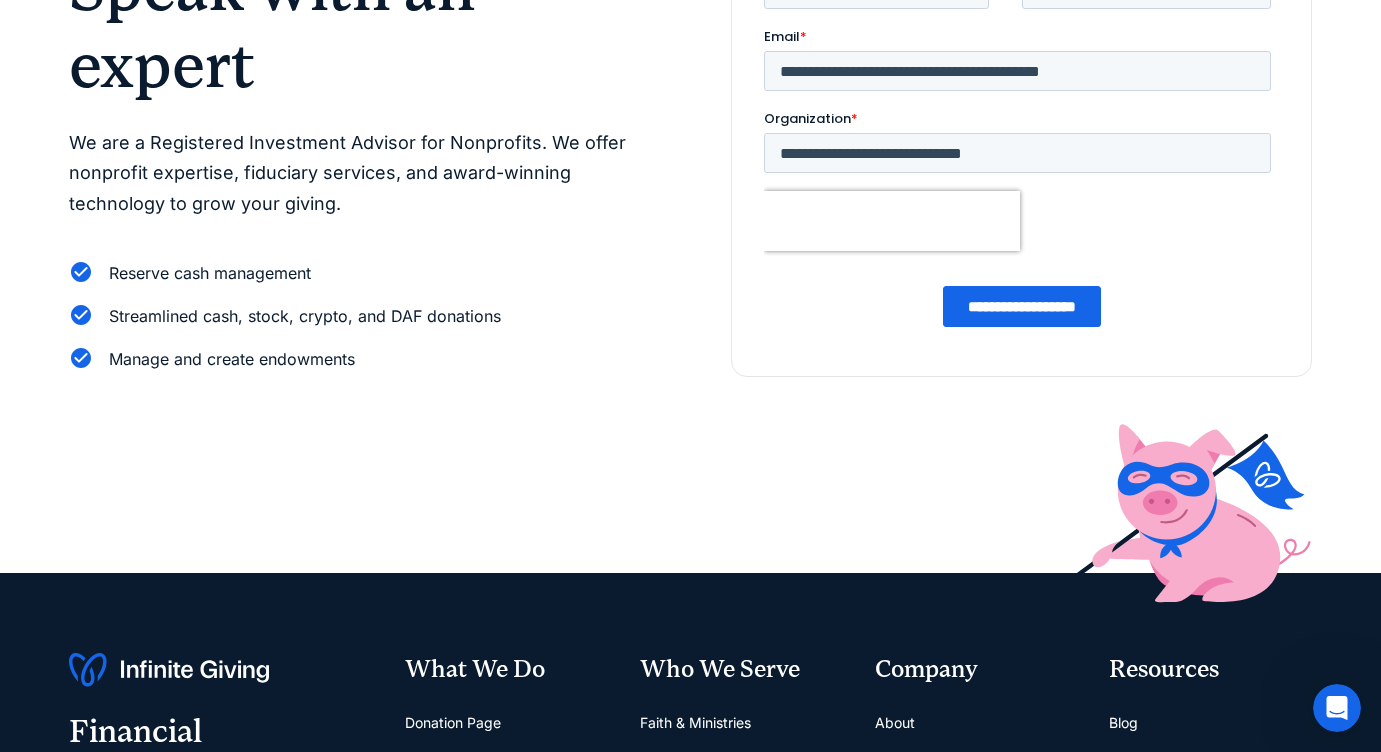 click at bounding box center [1020, 221] 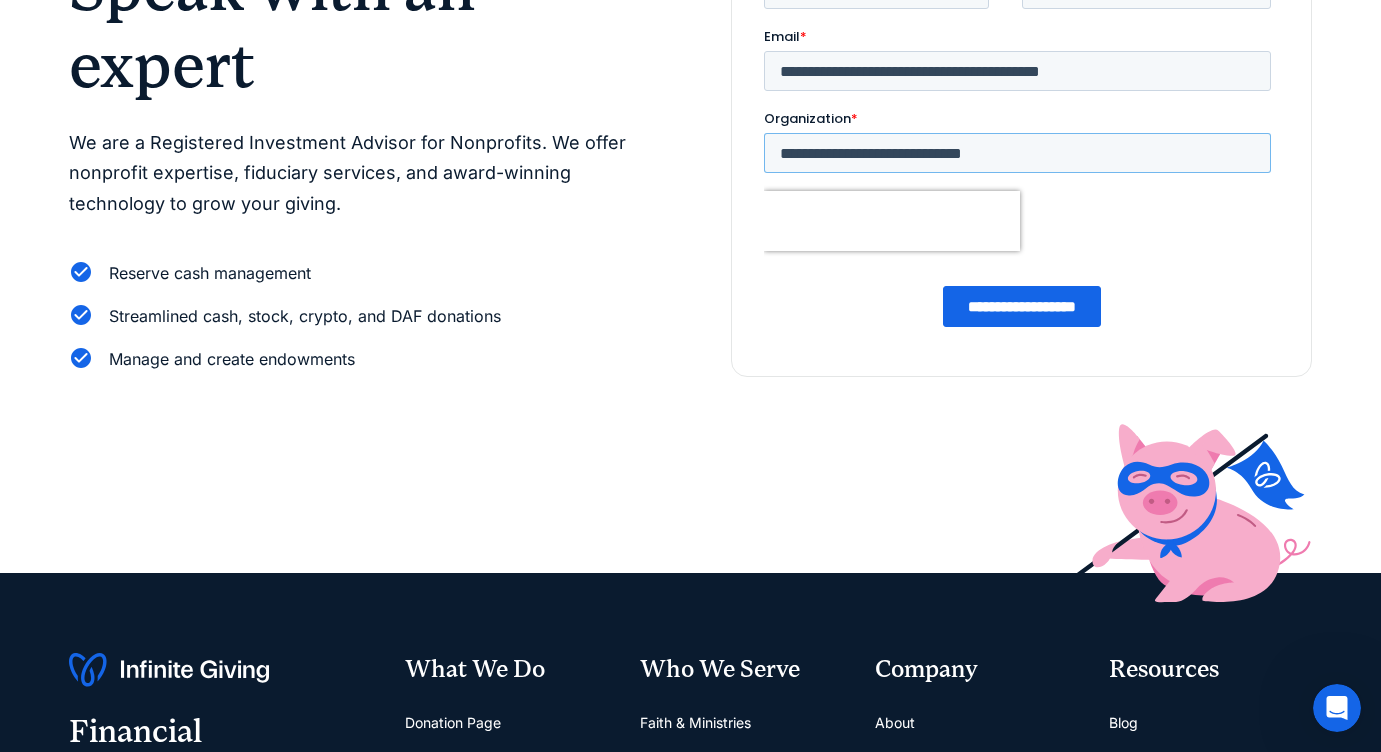 click on "**********" at bounding box center [1016, 153] 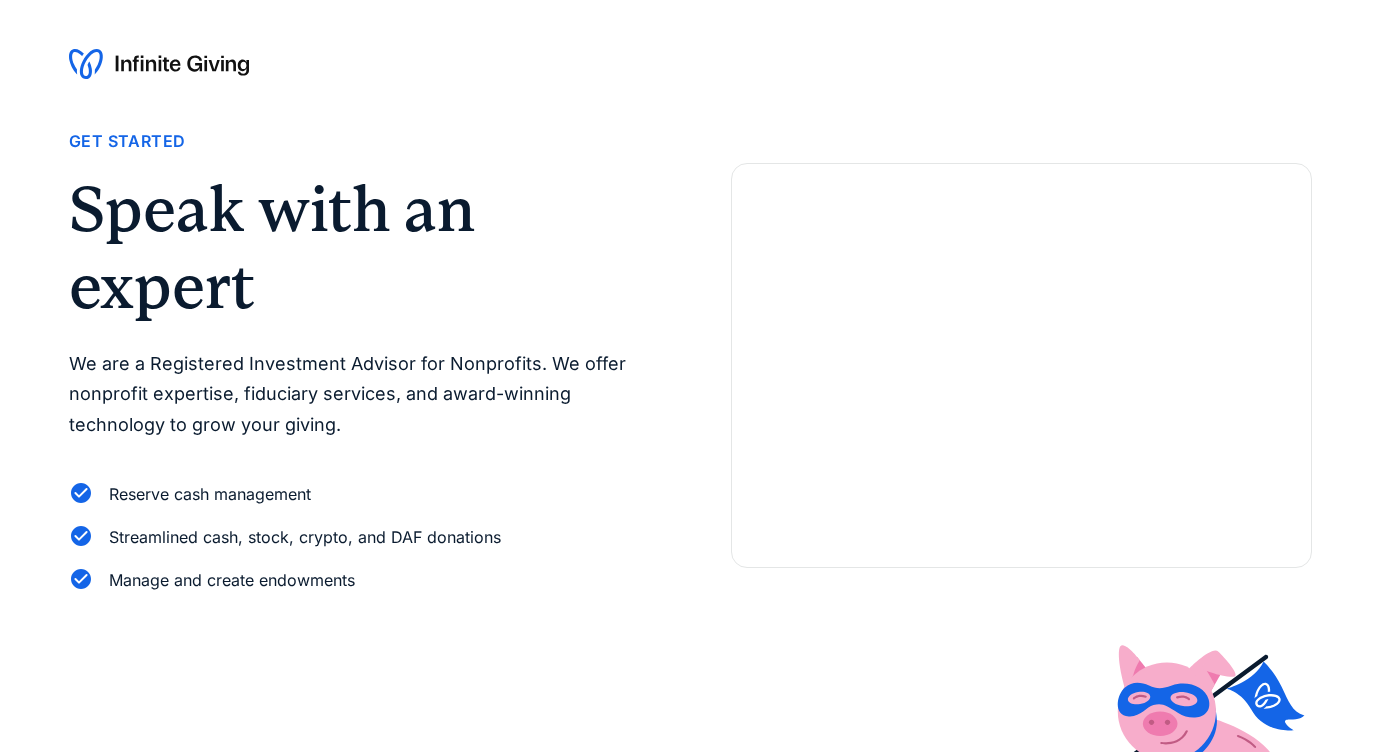 scroll, scrollTop: 221, scrollLeft: 0, axis: vertical 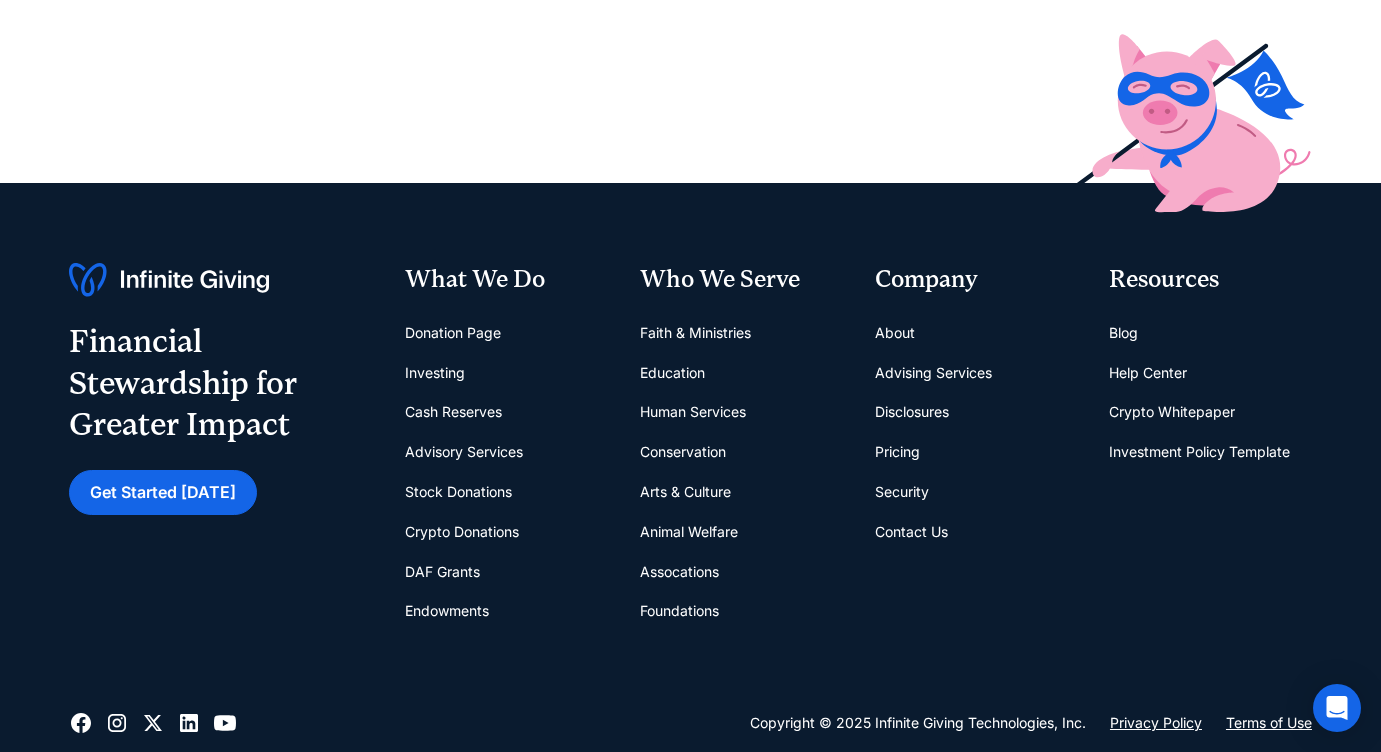 click on "Assocations" at bounding box center [679, 572] 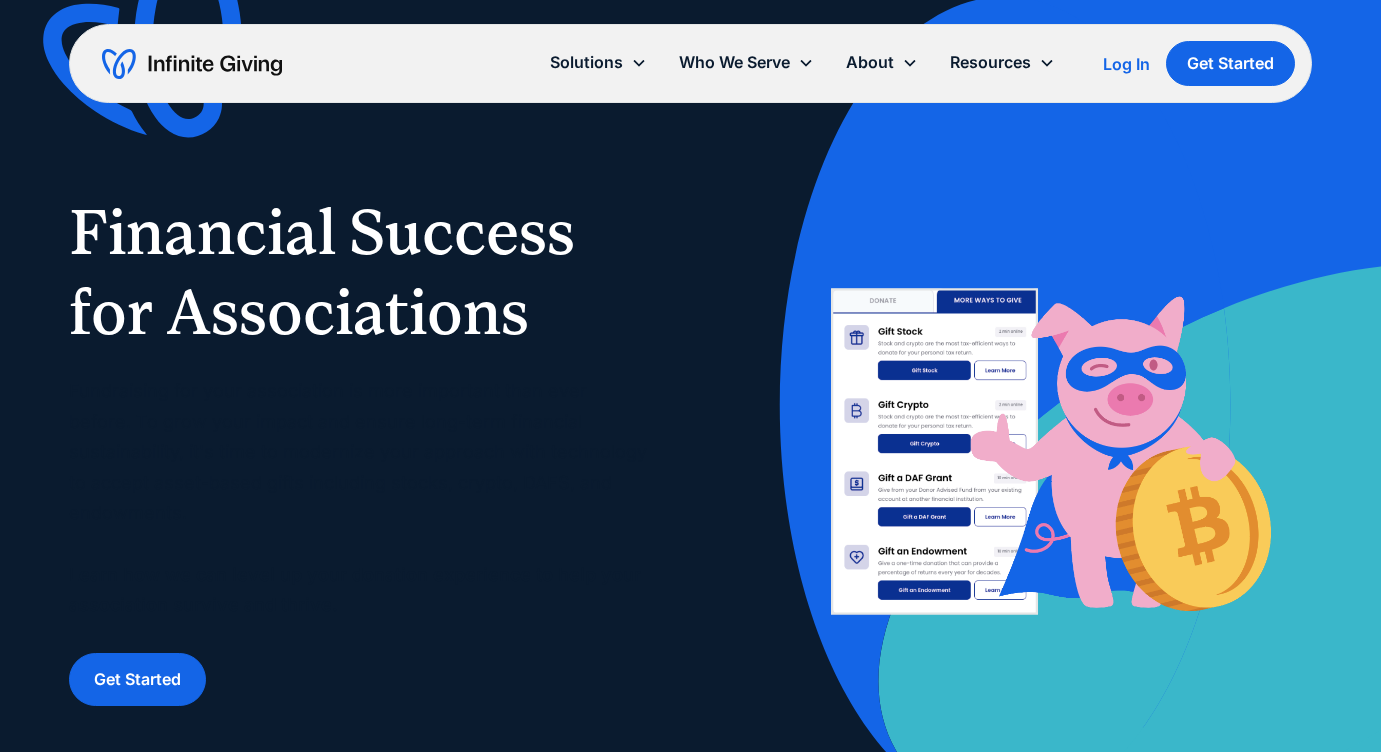 scroll, scrollTop: 0, scrollLeft: 0, axis: both 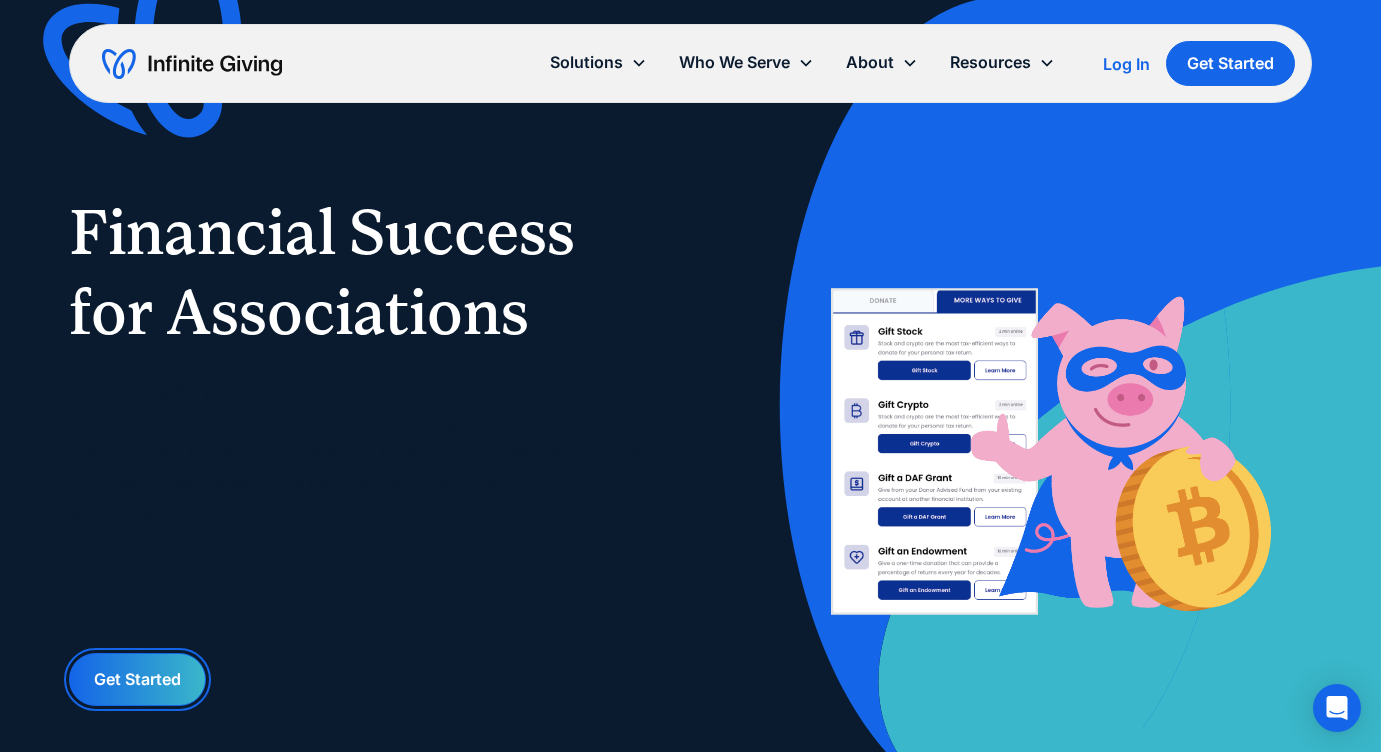 click on "Get Started" at bounding box center (137, 679) 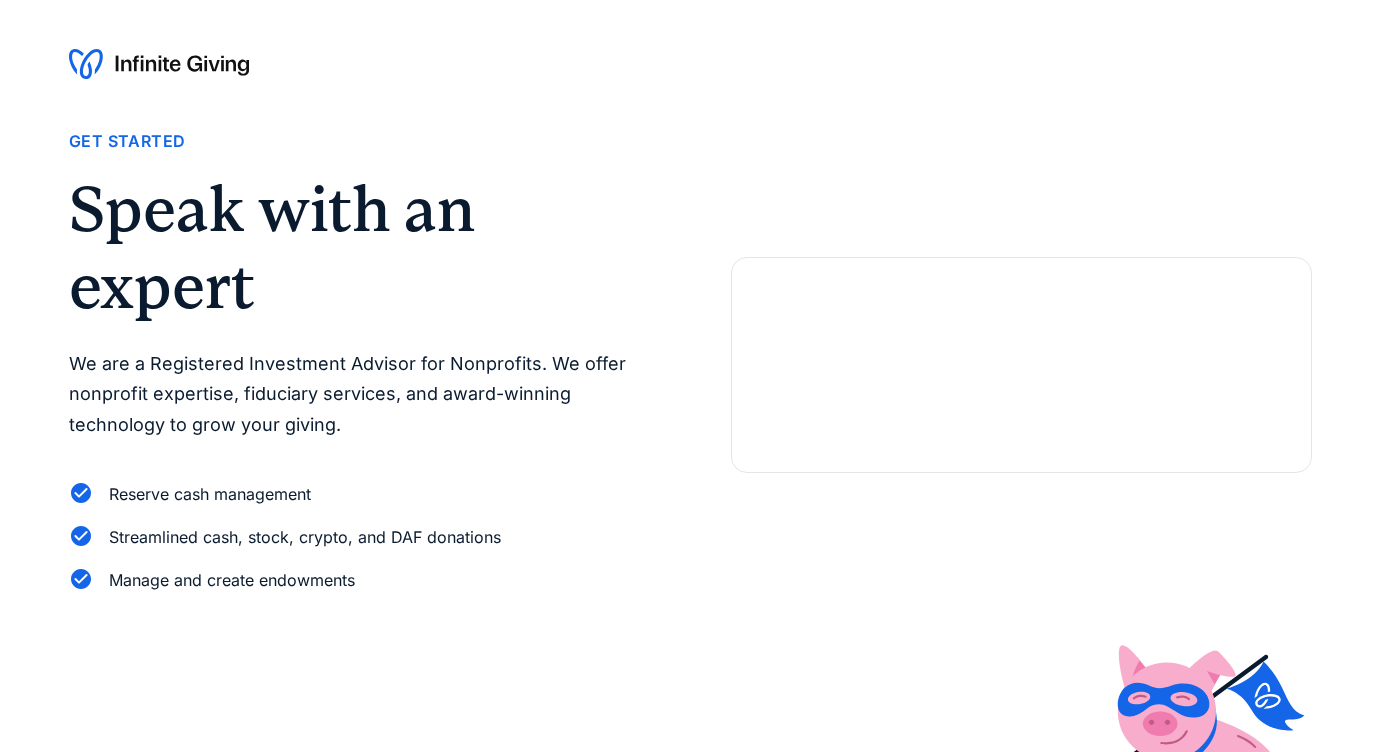 scroll, scrollTop: 0, scrollLeft: 0, axis: both 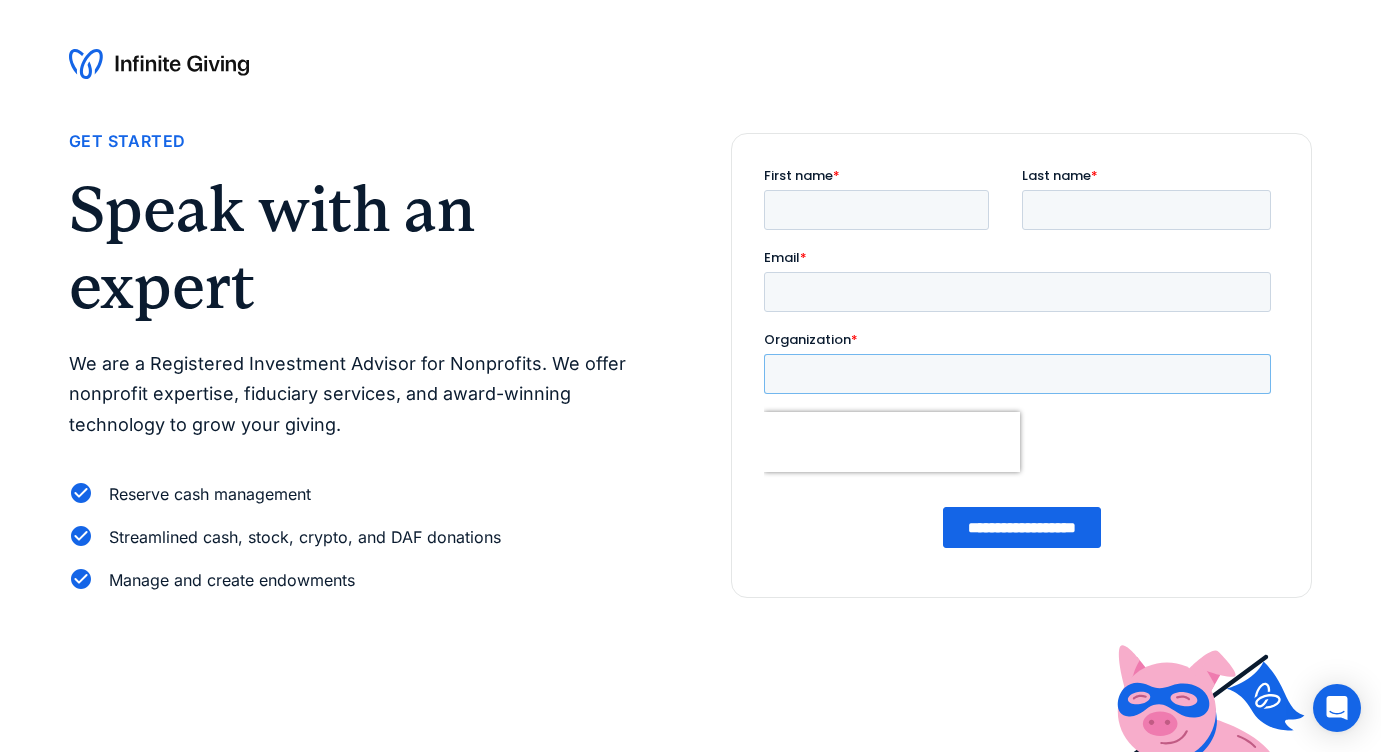 click on "Organization *" at bounding box center [1016, 373] 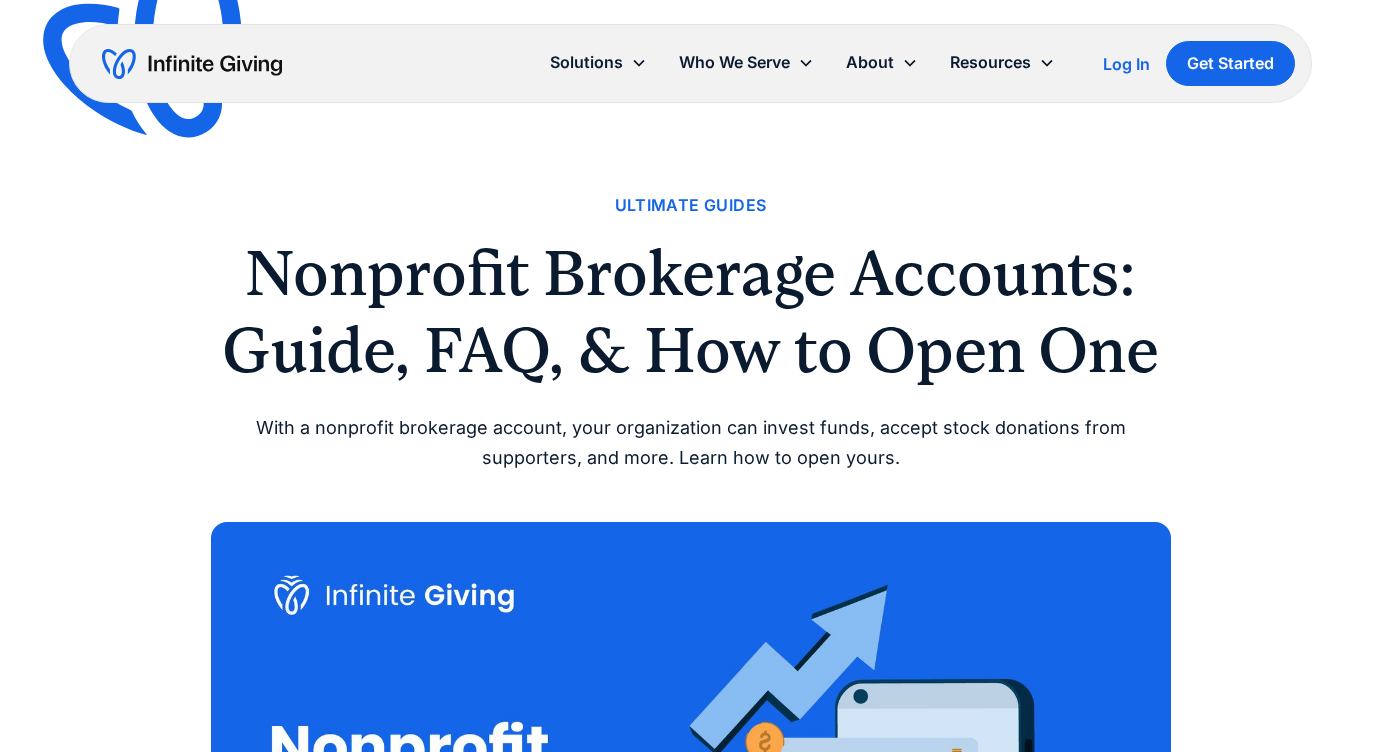 scroll, scrollTop: 0, scrollLeft: 0, axis: both 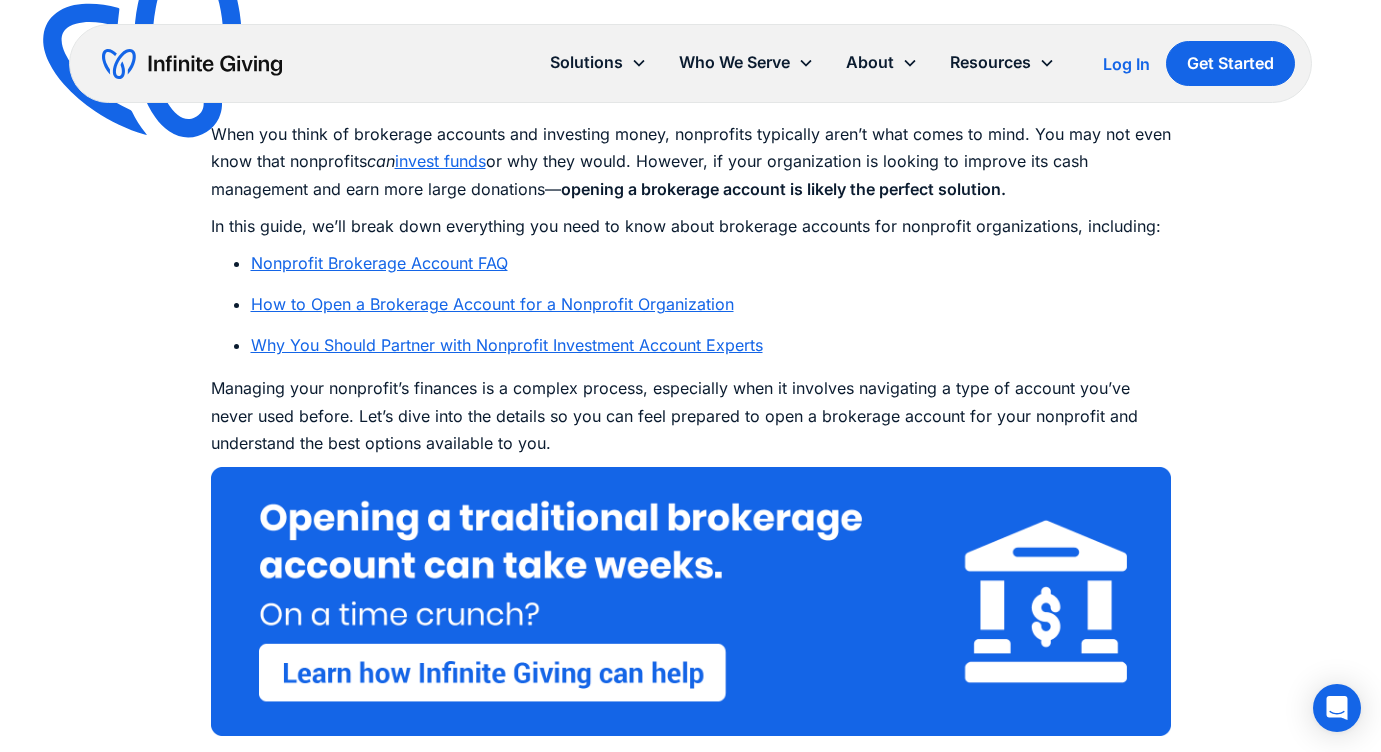 click on "How to Open a Brokerage Account for a Nonprofit Organization" at bounding box center [492, 304] 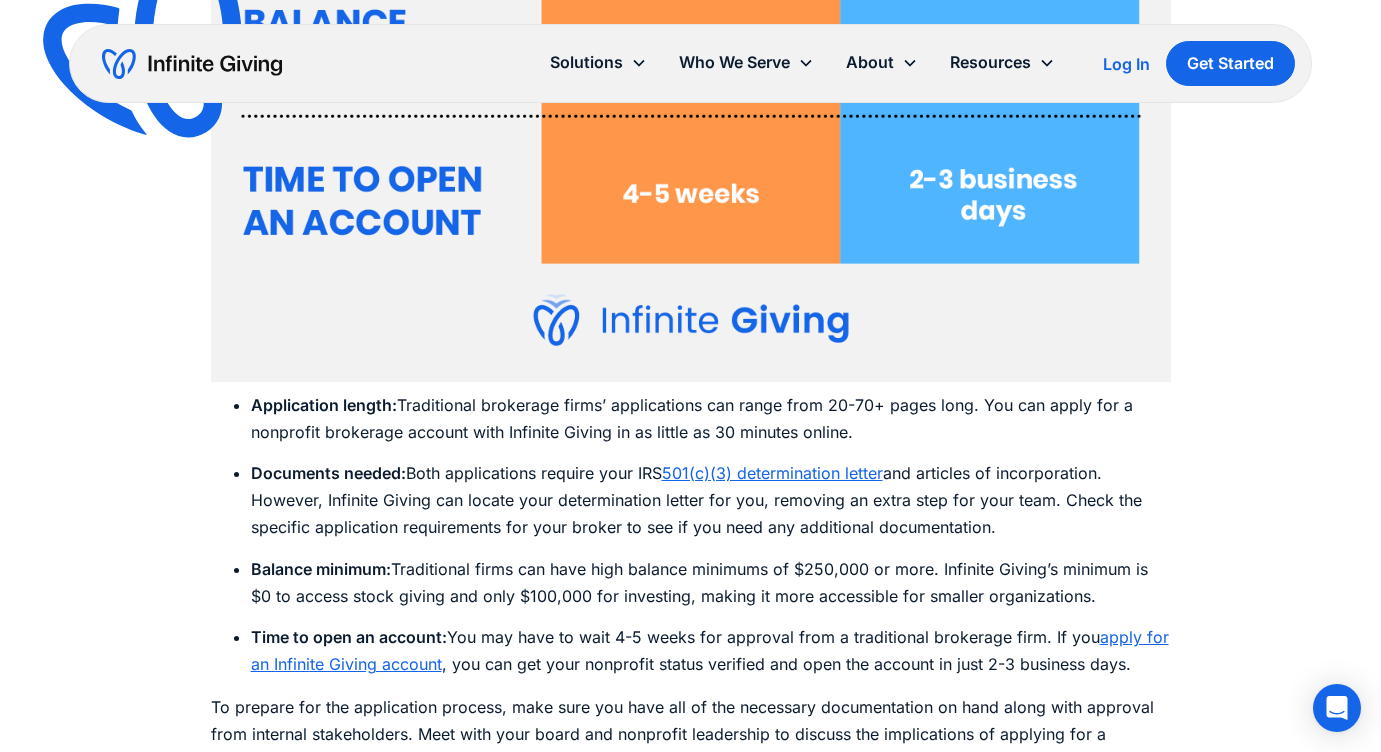 scroll, scrollTop: 8624, scrollLeft: 0, axis: vertical 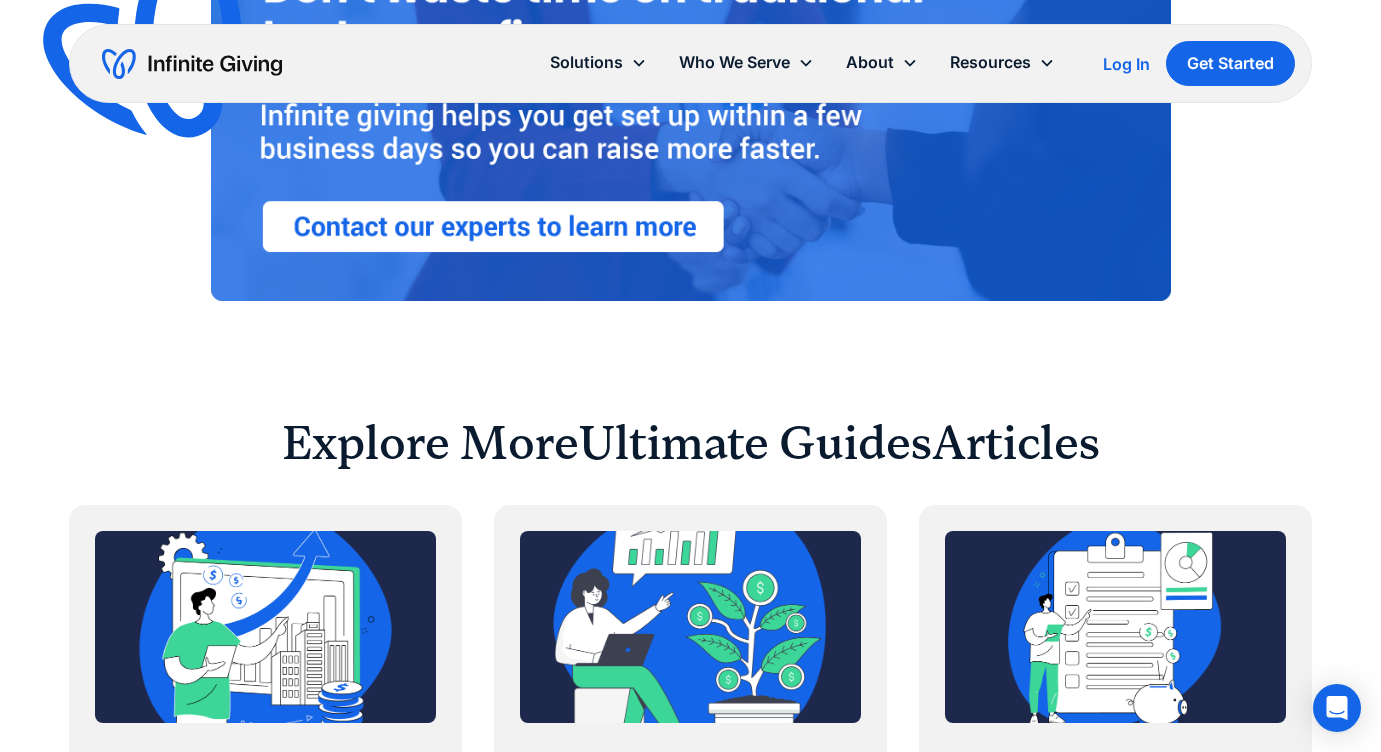 click at bounding box center (691, 109) 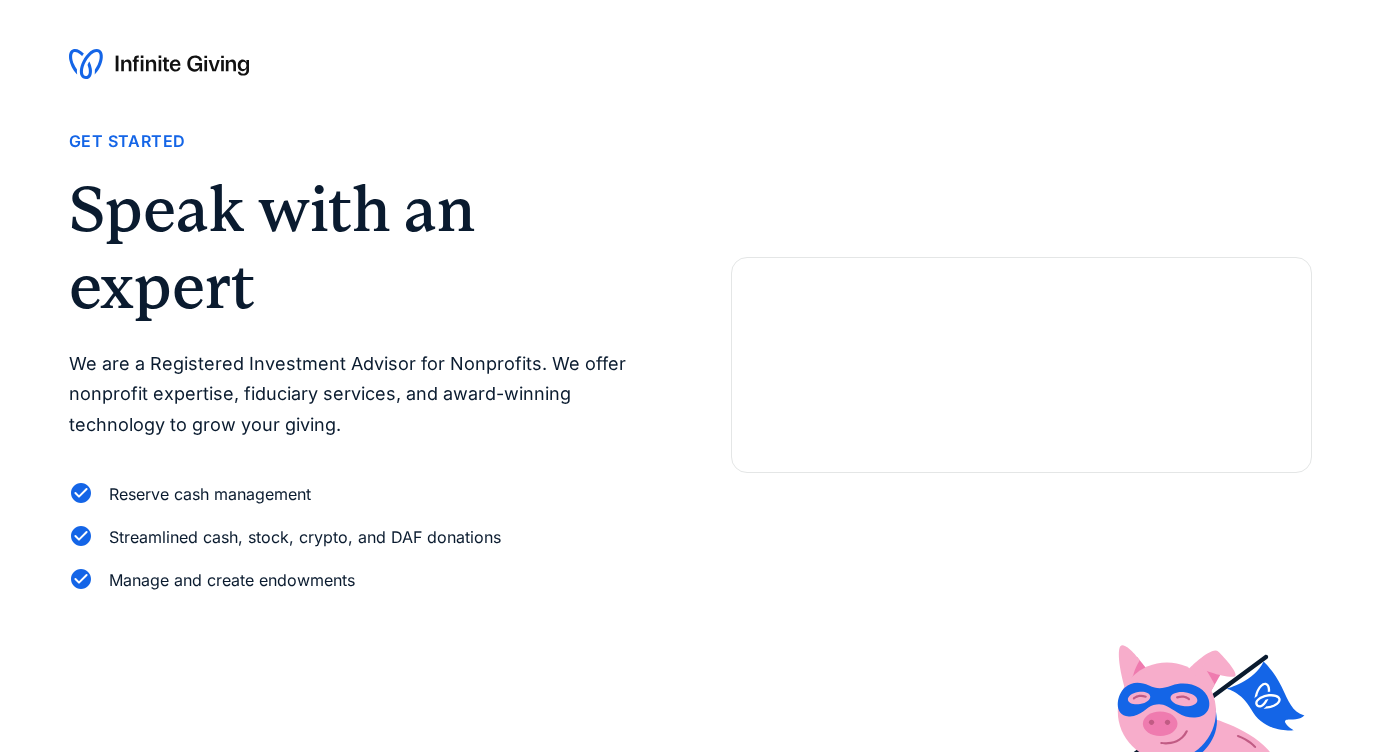 scroll, scrollTop: 0, scrollLeft: 0, axis: both 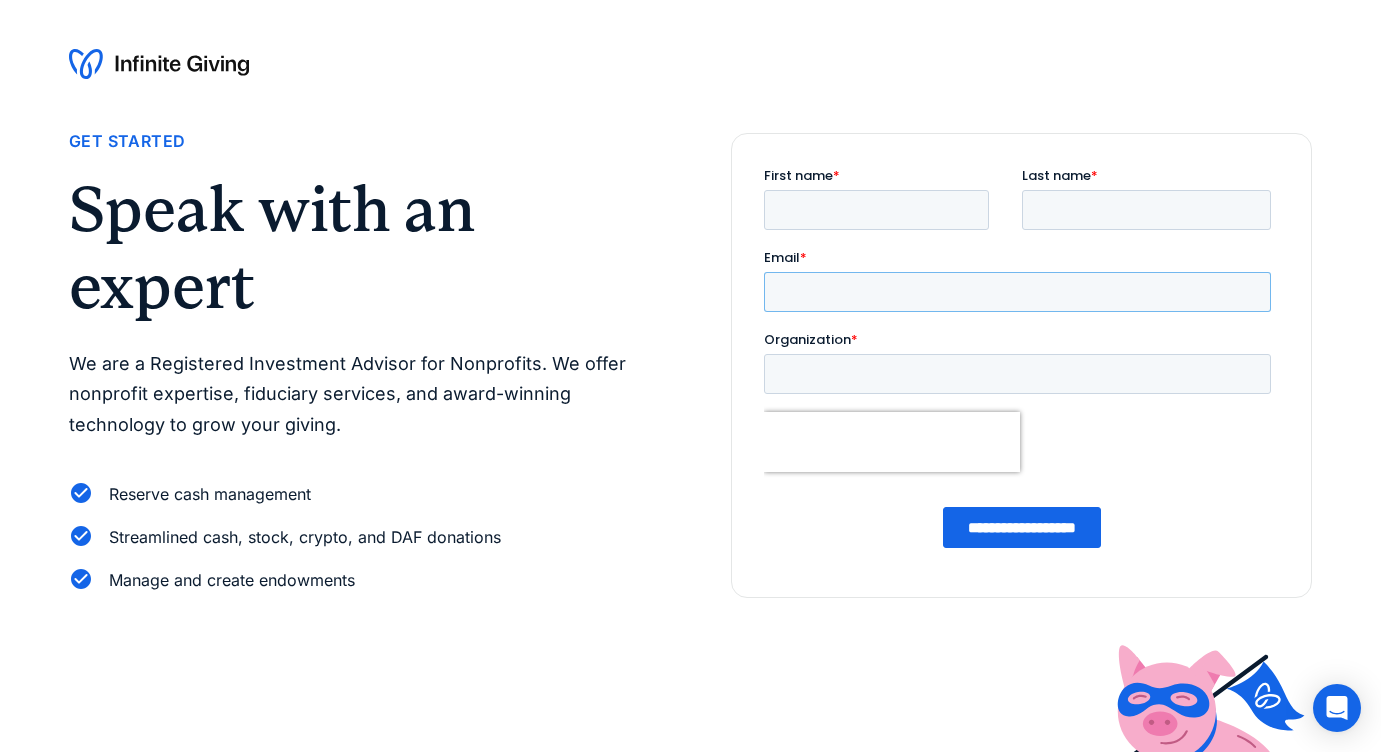 click on "Email *" at bounding box center (1016, 291) 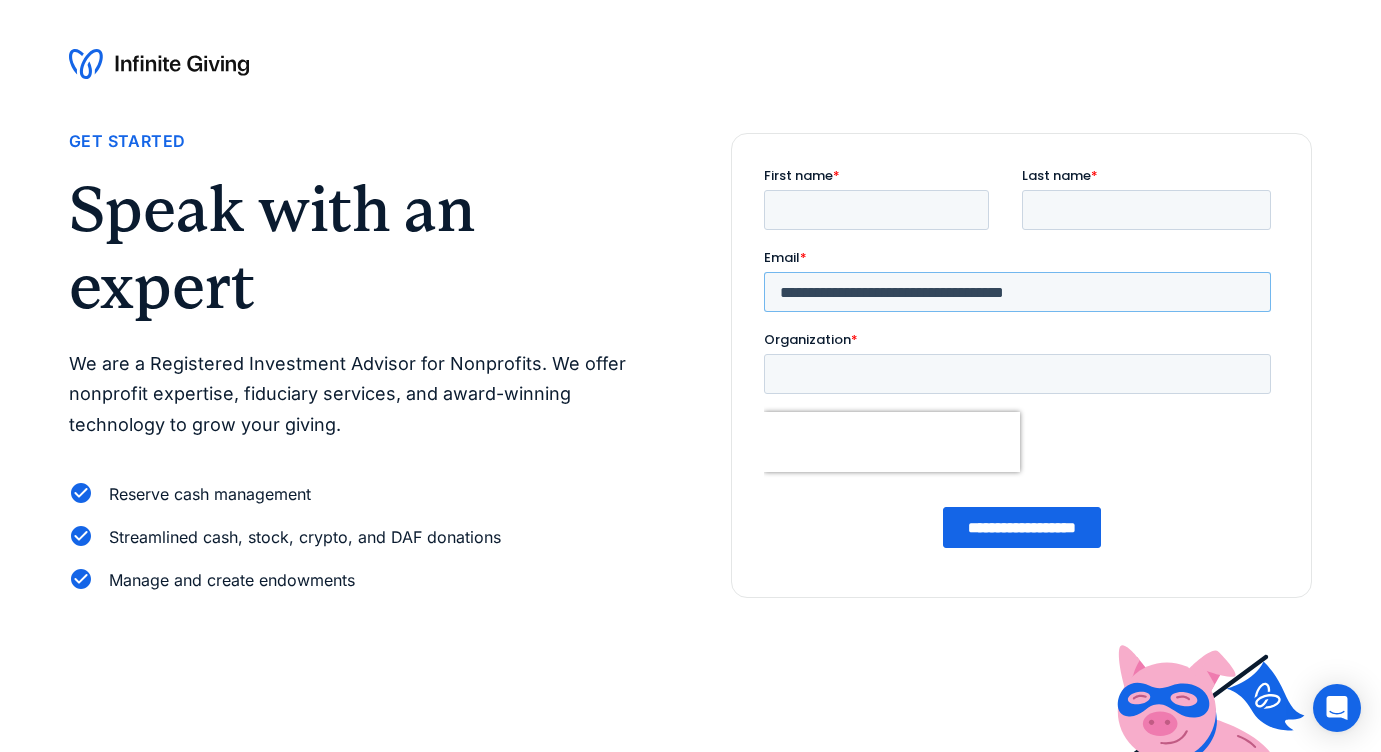 type on "**********" 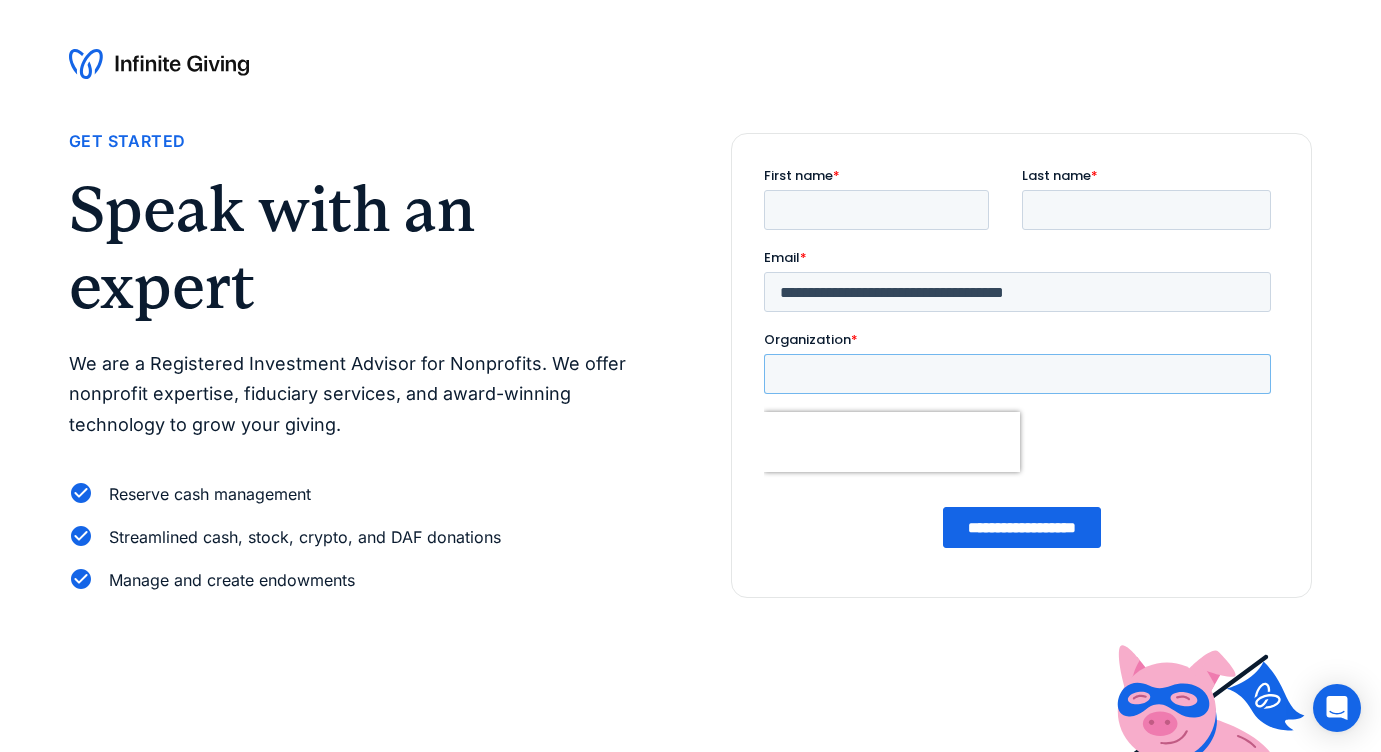 click on "Organization *" at bounding box center (1016, 373) 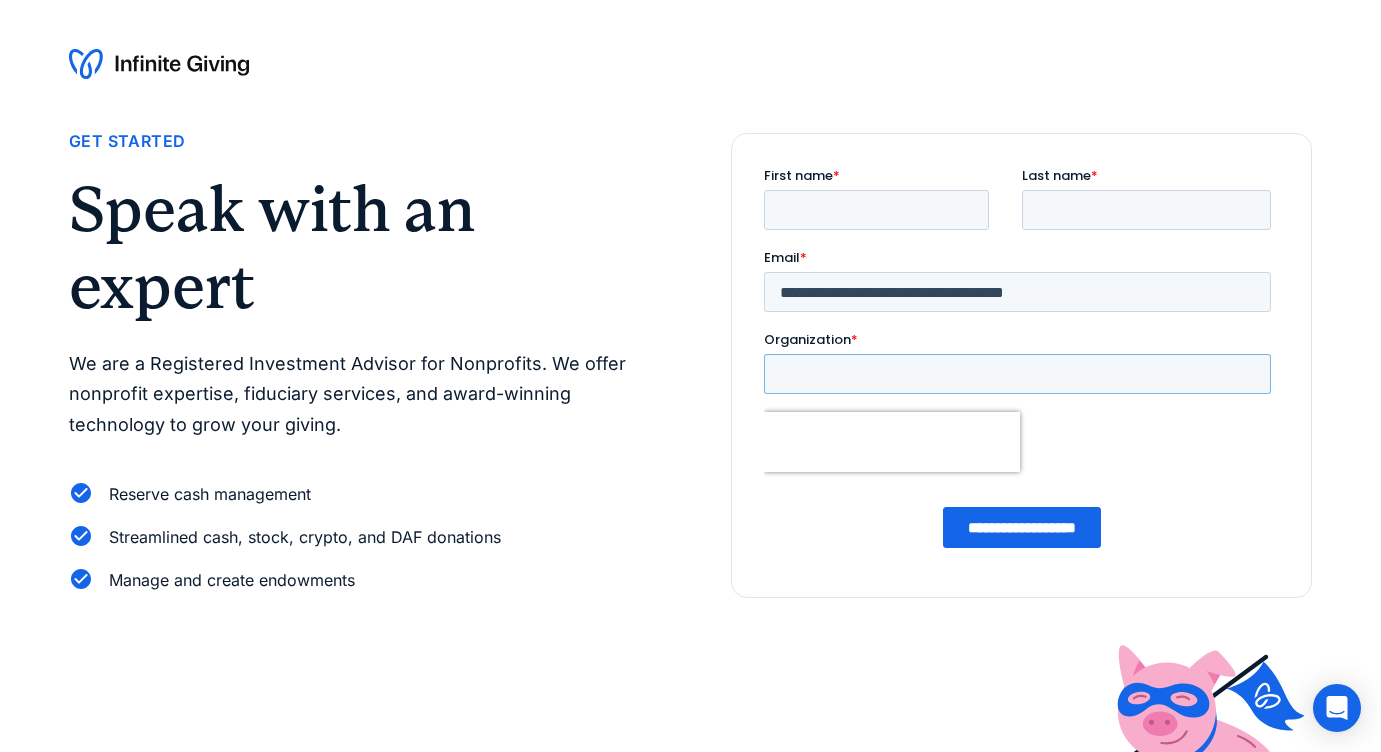type on "**********" 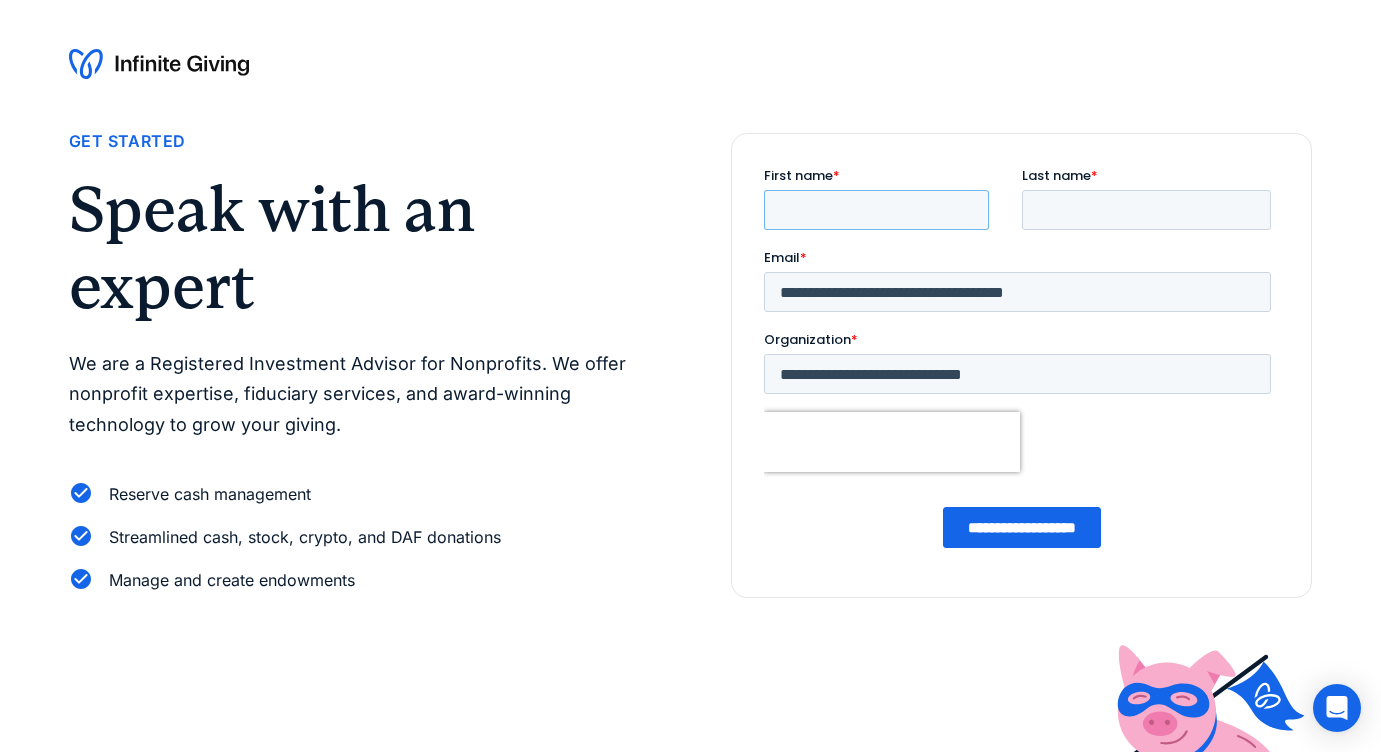click on "First name *" at bounding box center [875, 209] 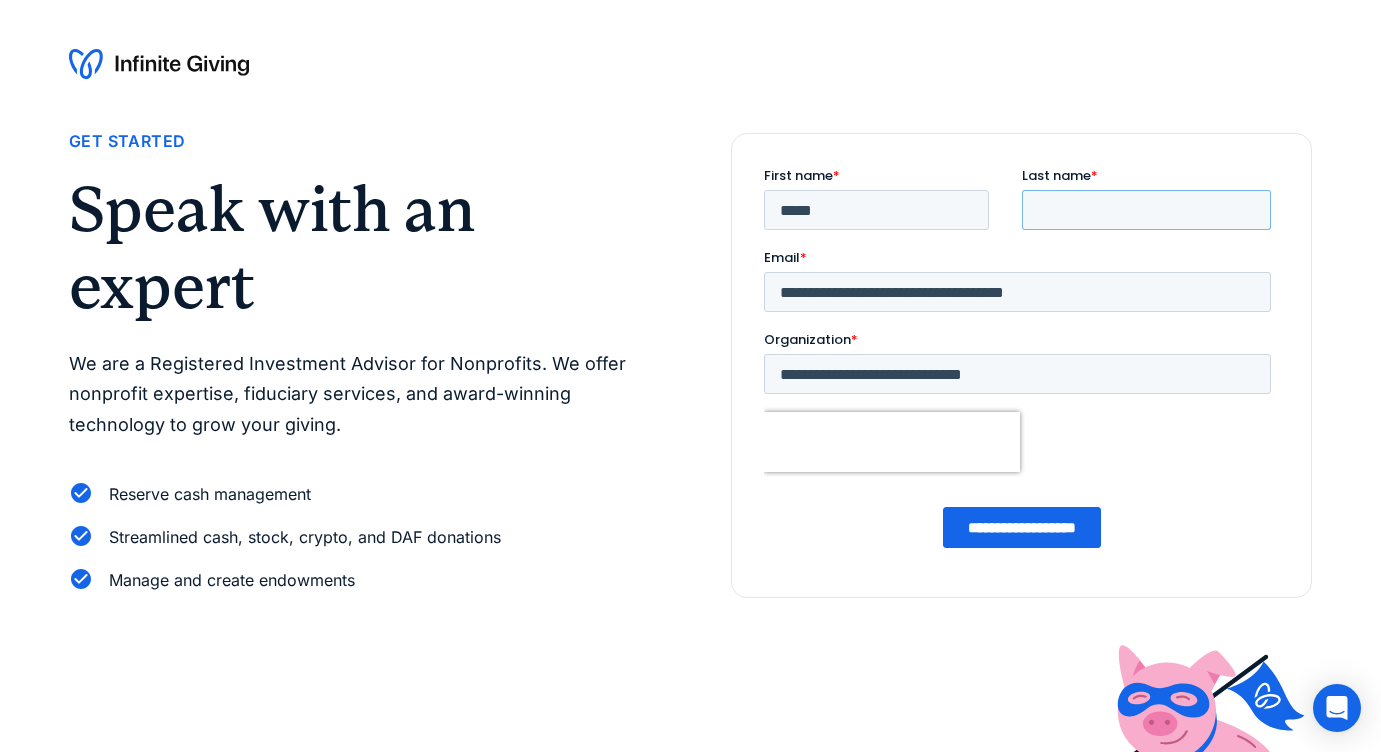 type on "****" 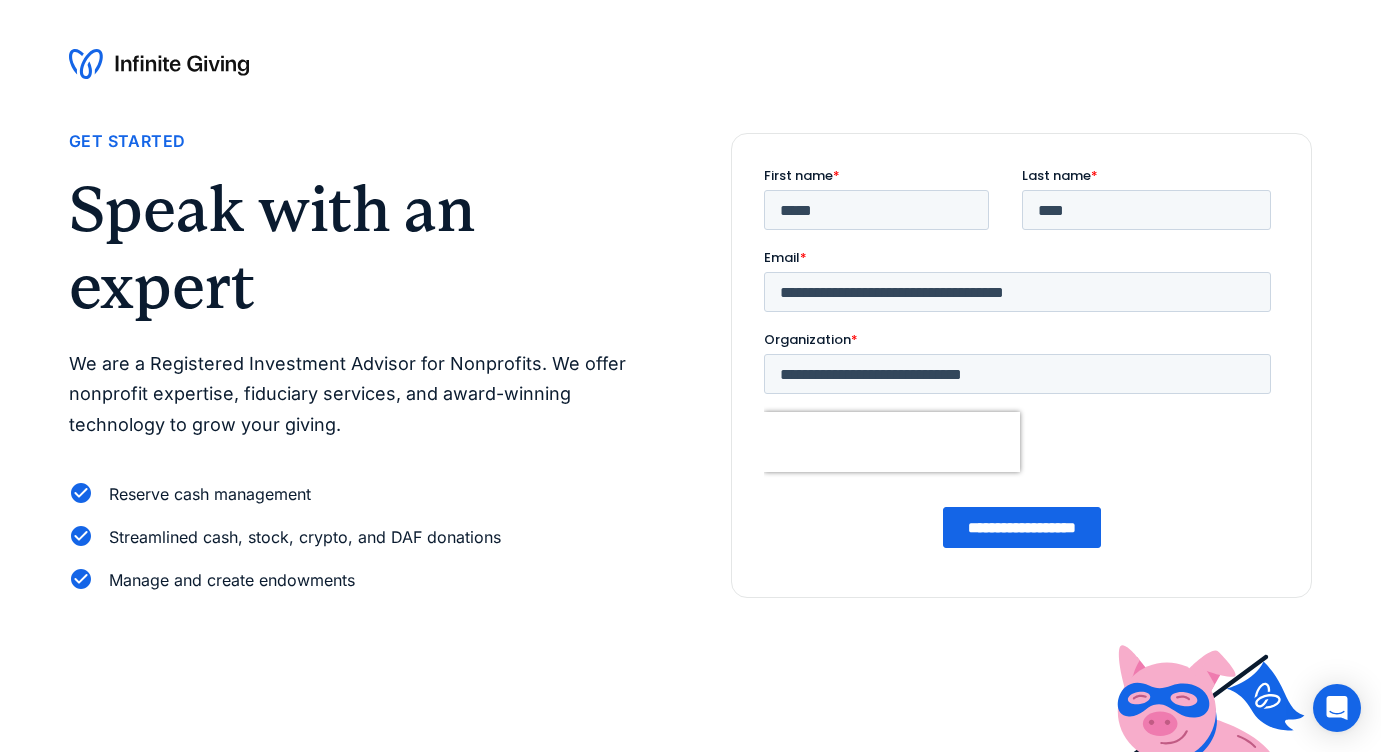 click on "**********" at bounding box center [1021, 526] 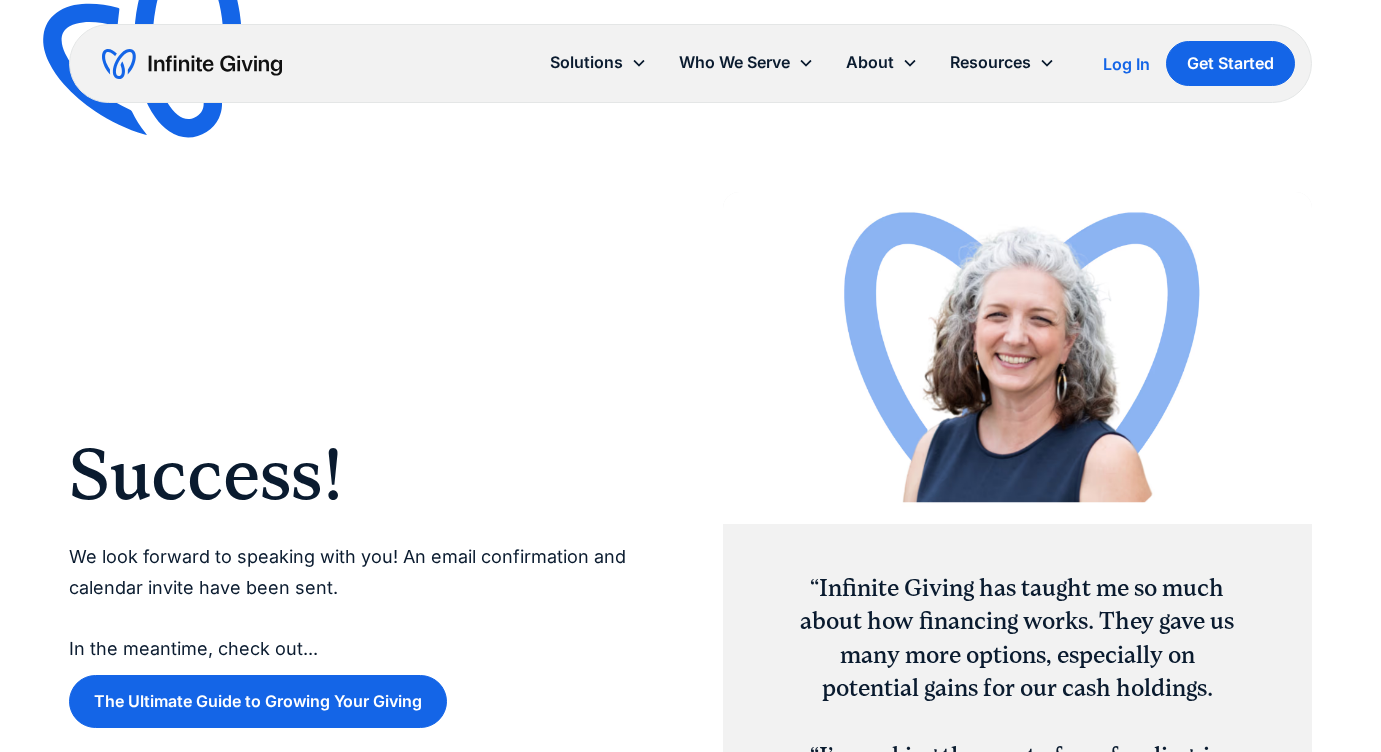 scroll, scrollTop: 0, scrollLeft: 0, axis: both 